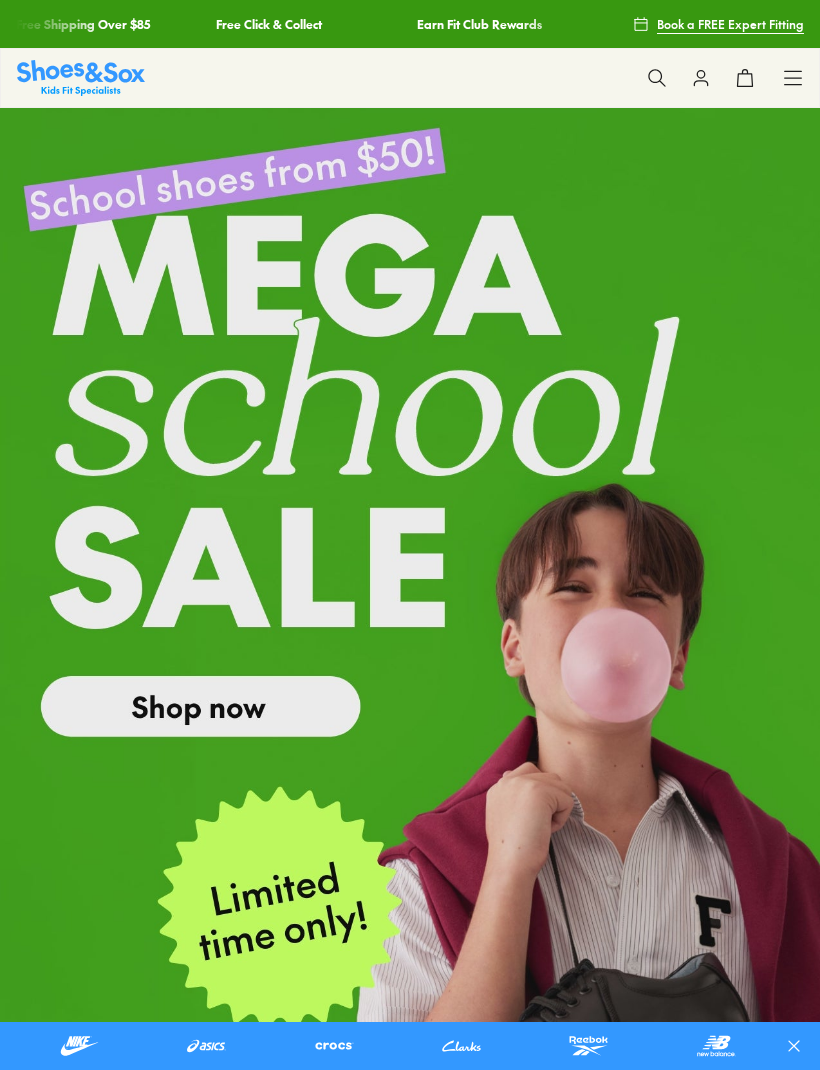scroll, scrollTop: 113, scrollLeft: 0, axis: vertical 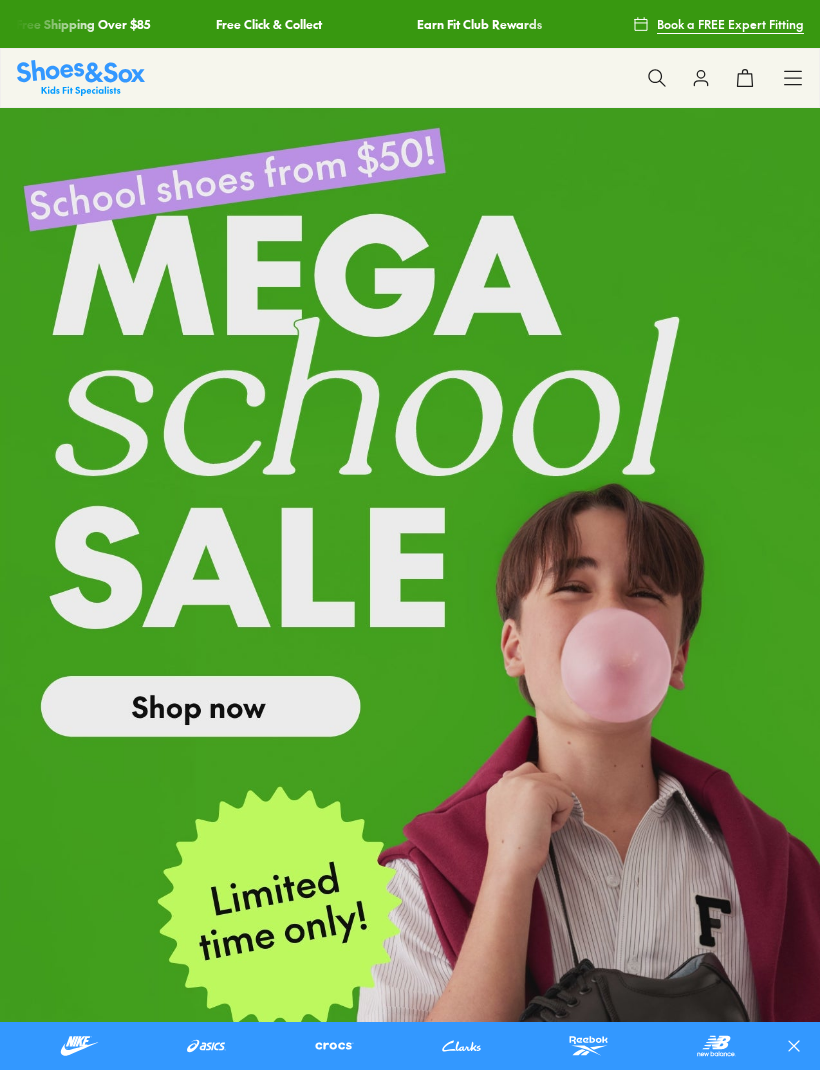 click at bounding box center (206, 1046) 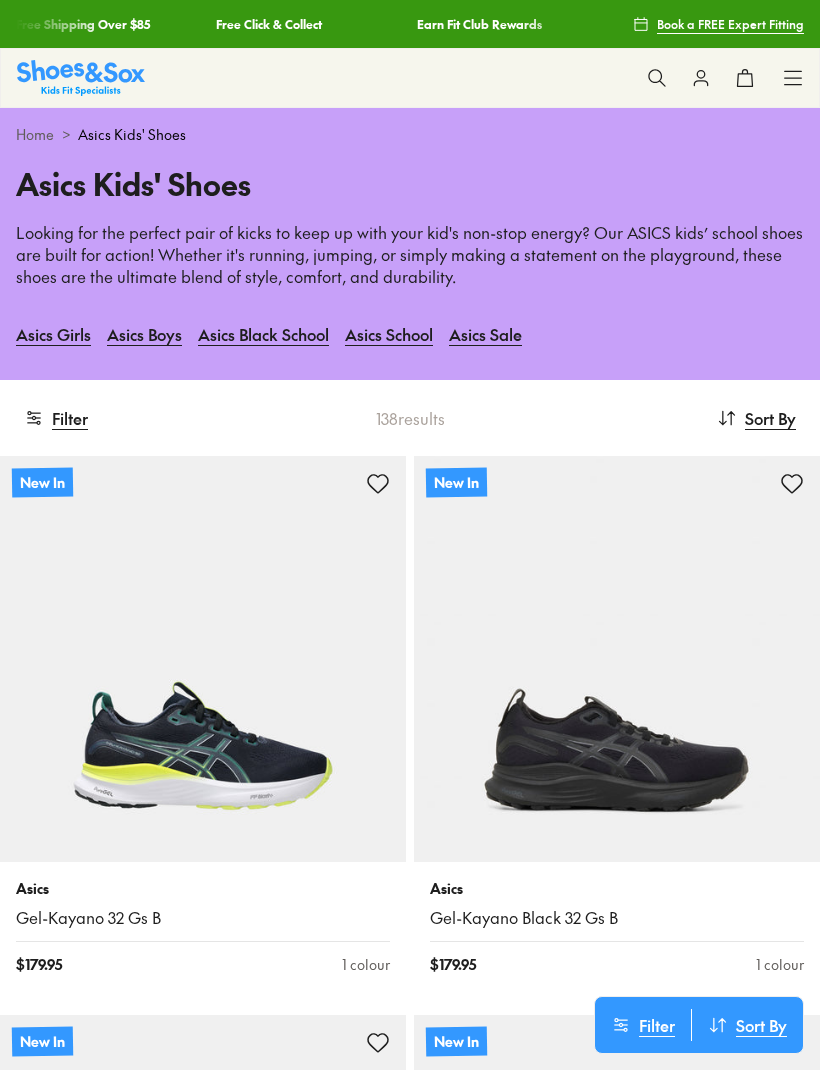 scroll, scrollTop: 0, scrollLeft: 0, axis: both 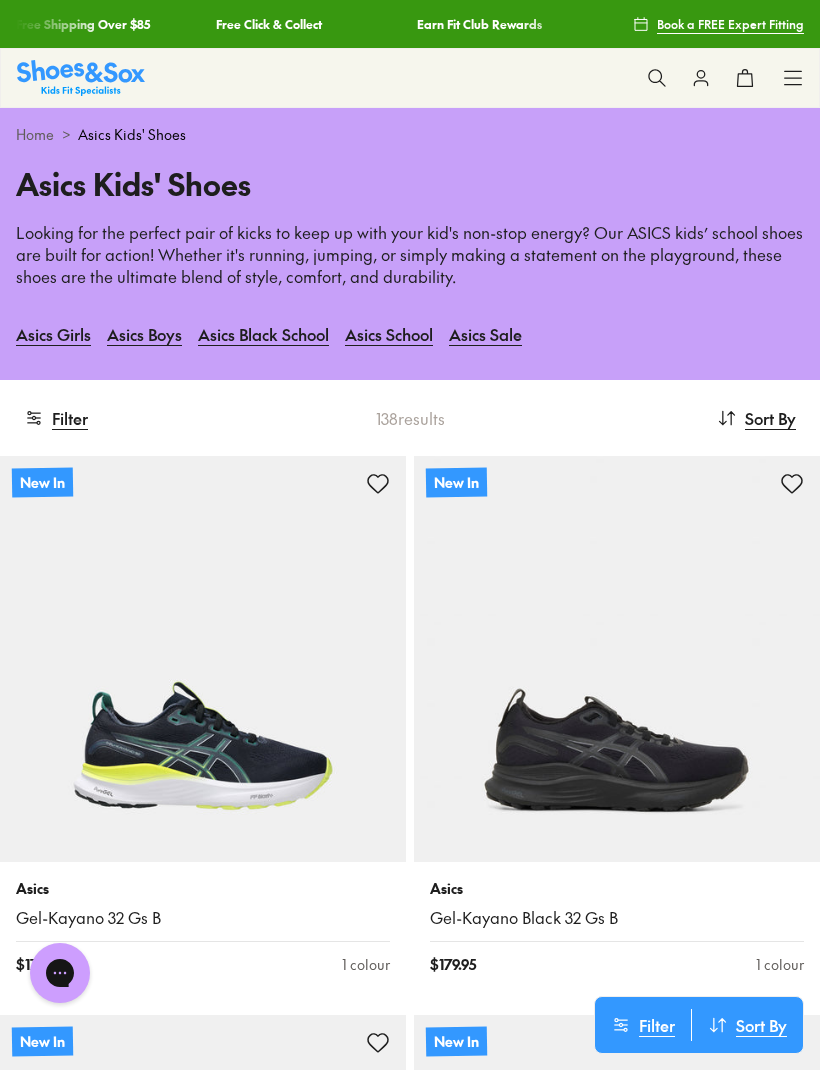 click on "Asics Boys" at bounding box center [144, 334] 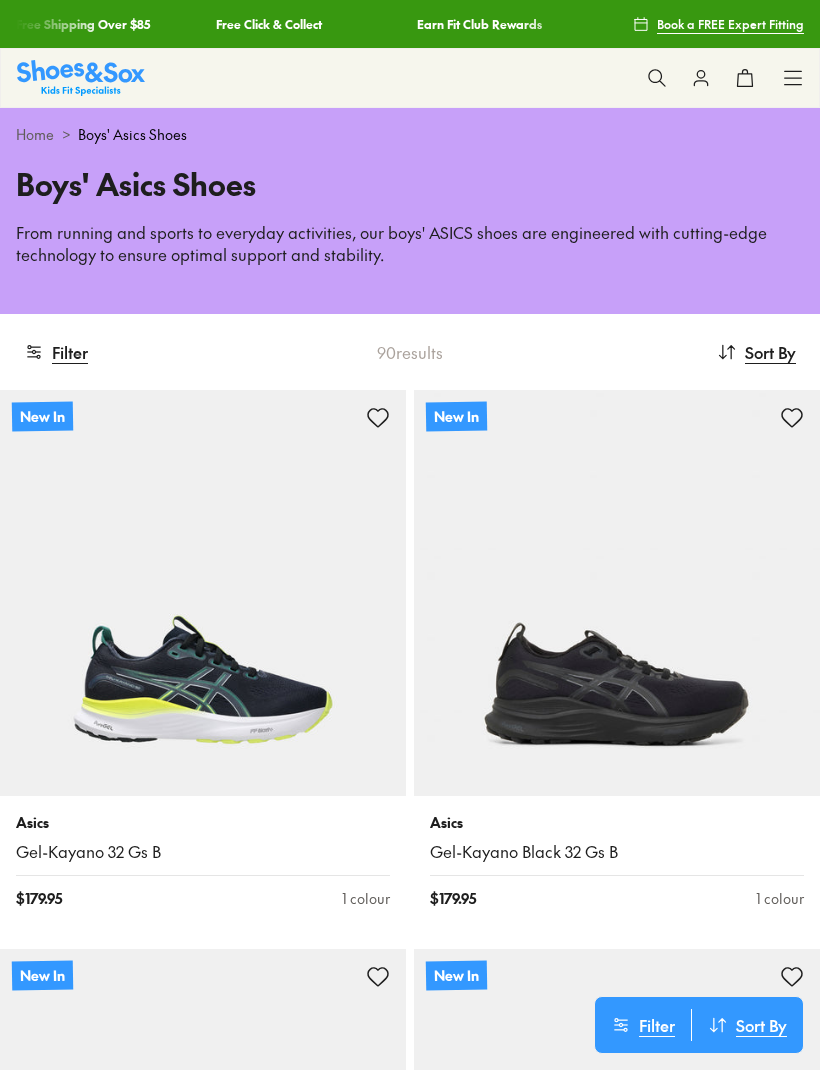 scroll, scrollTop: 0, scrollLeft: 0, axis: both 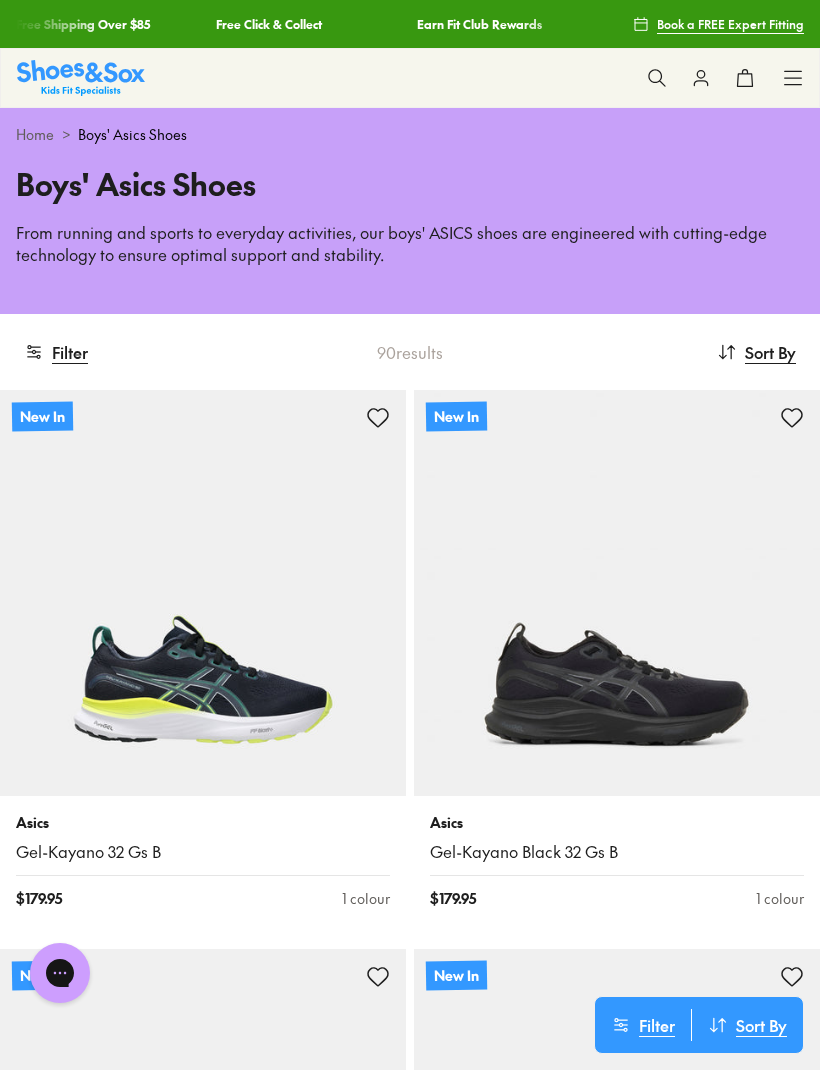 click on "Filter" at bounding box center [56, 352] 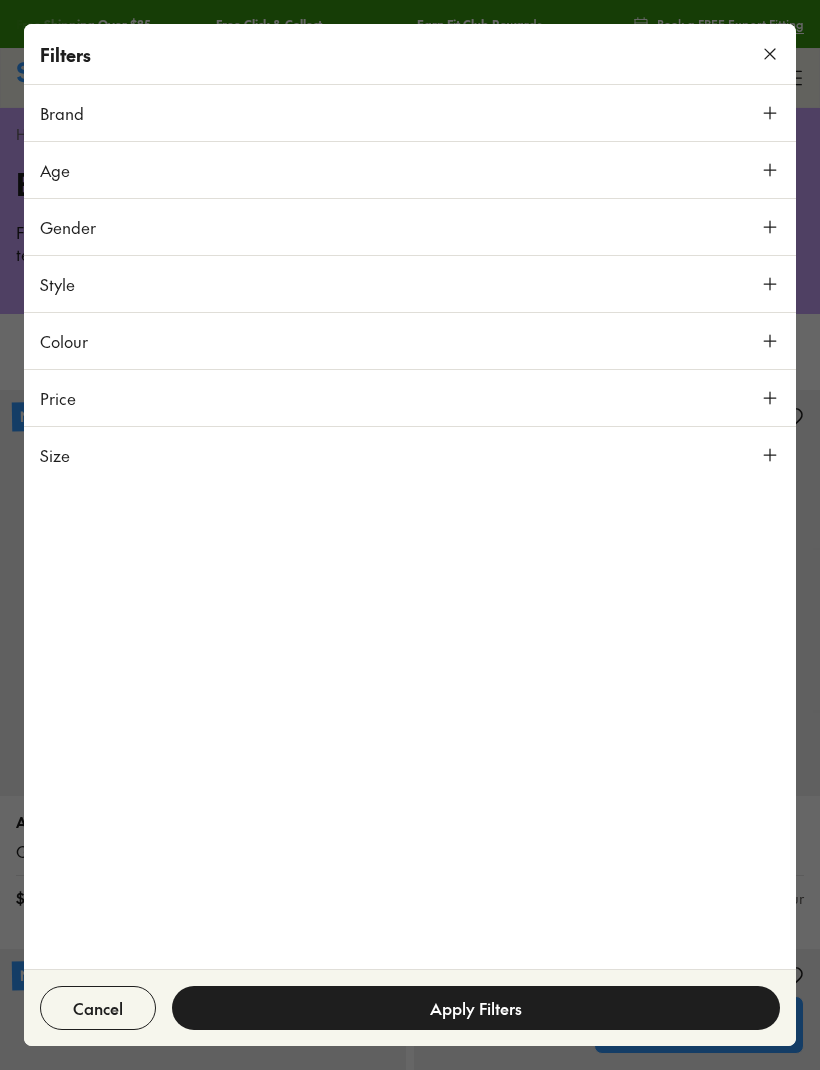 click 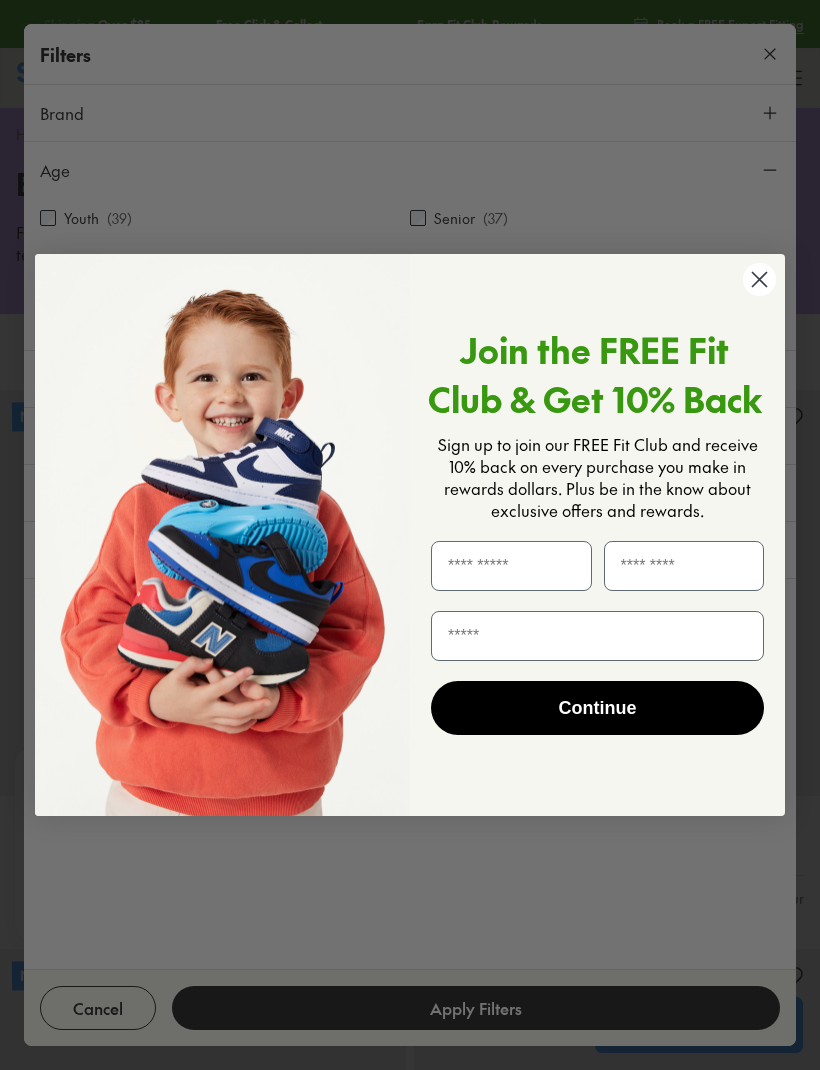 click 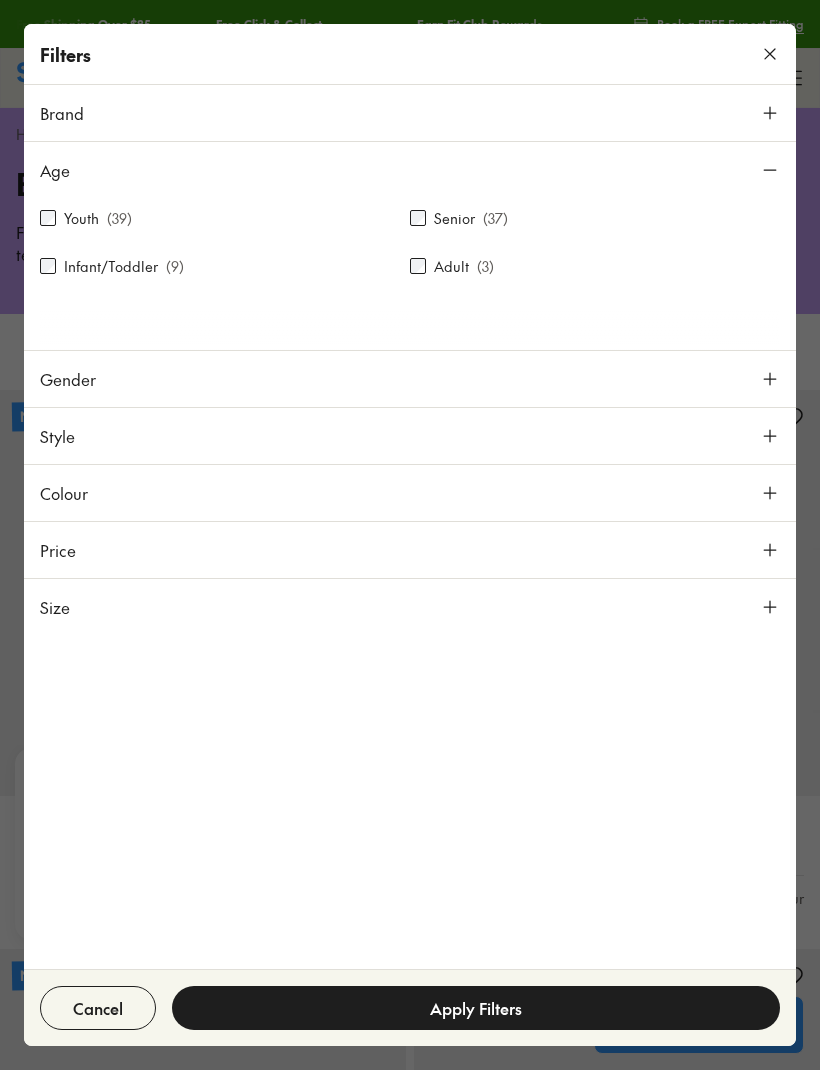 click on "Infant/Toddler" at bounding box center (111, 266) 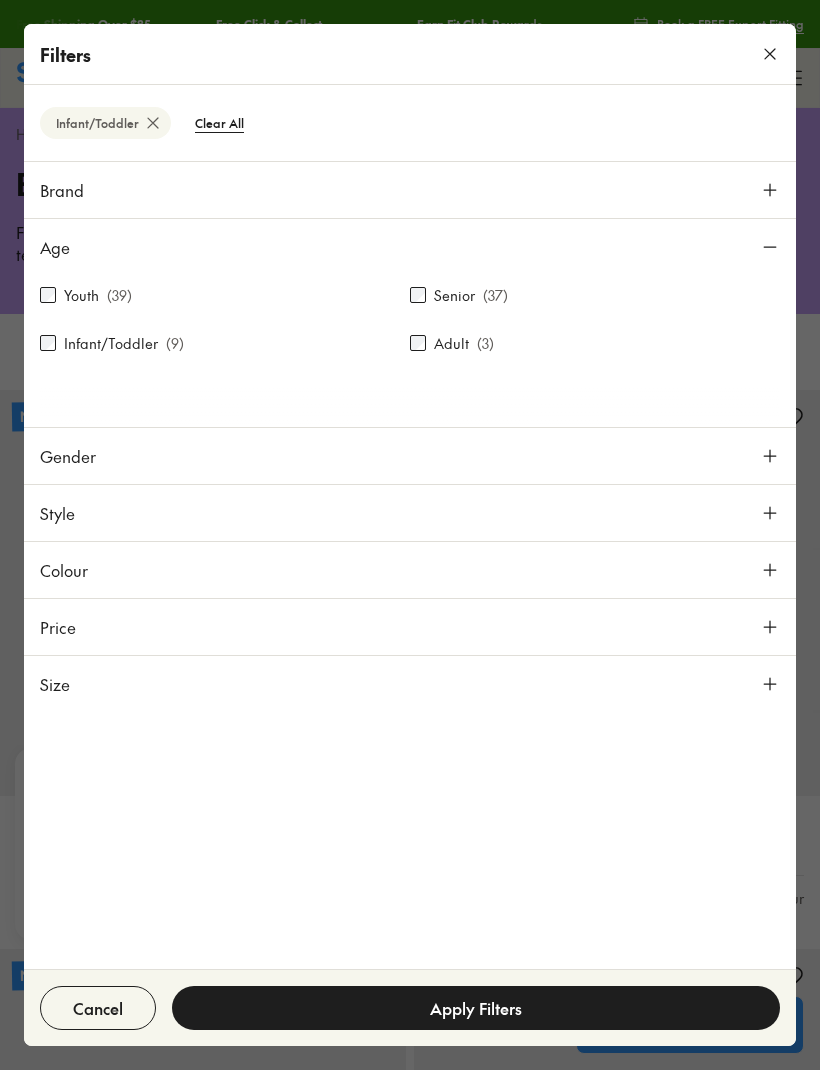 scroll, scrollTop: 288, scrollLeft: 0, axis: vertical 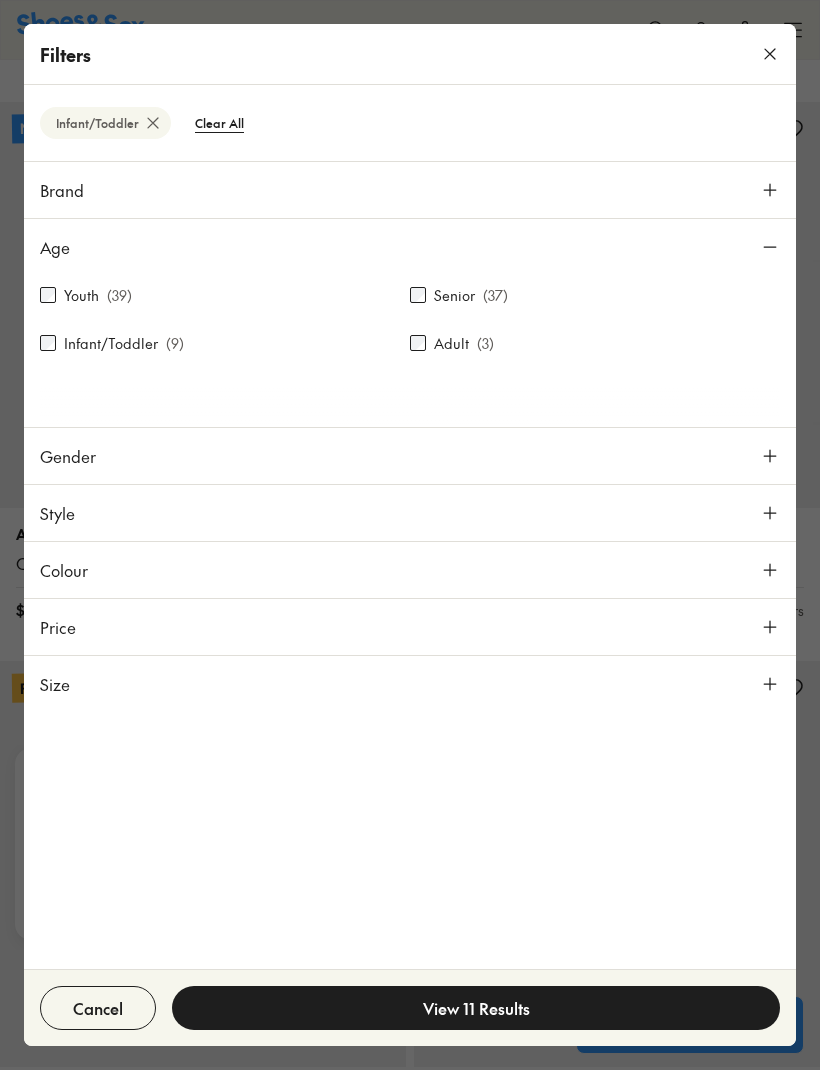 click on "Youth" at bounding box center (81, 295) 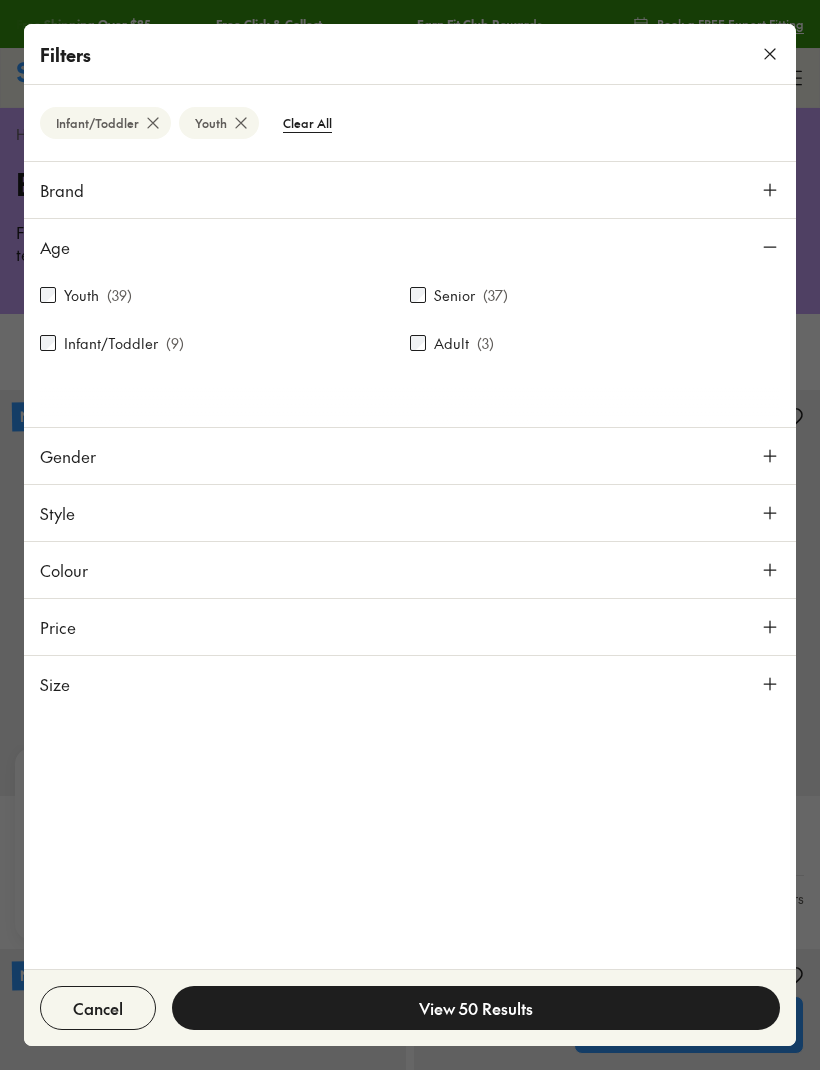 click on "View 50 Results" at bounding box center (476, 1008) 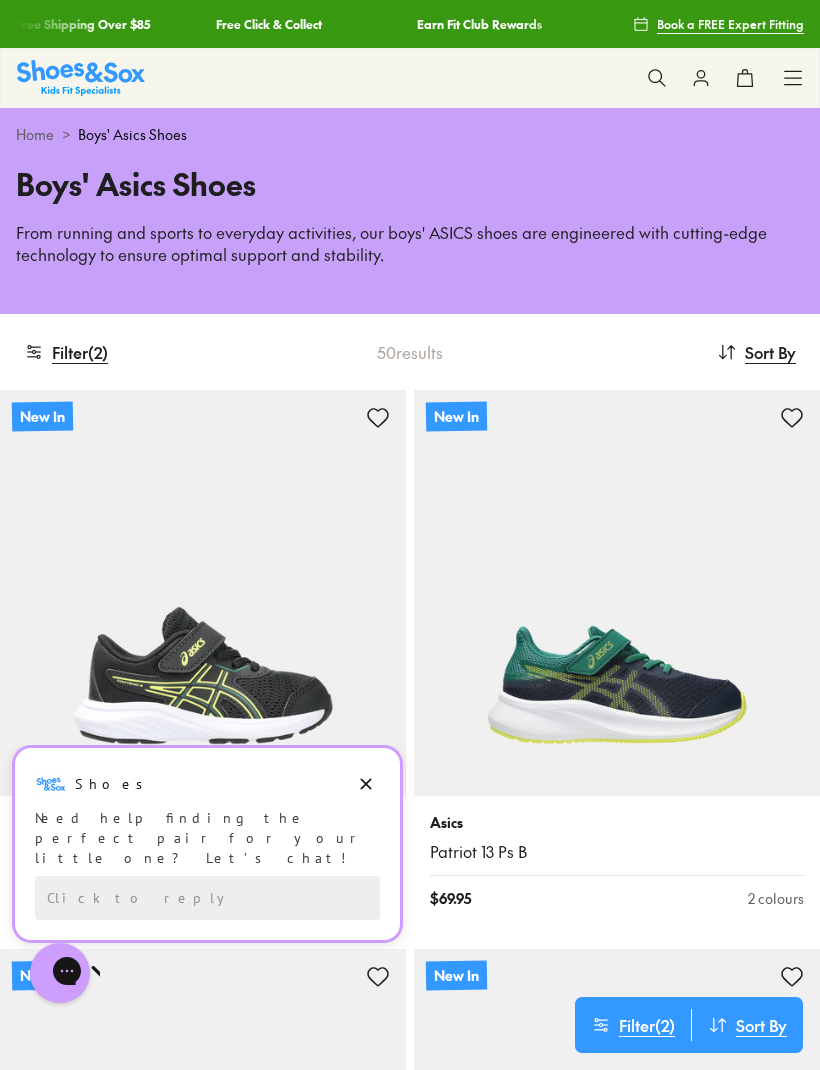 click on "Shoes Shoes  says: Need help finding the perfect pair for your little one? Let’s chat! Click to reply Total: 0.00 Something went wrong" at bounding box center [207, 844] 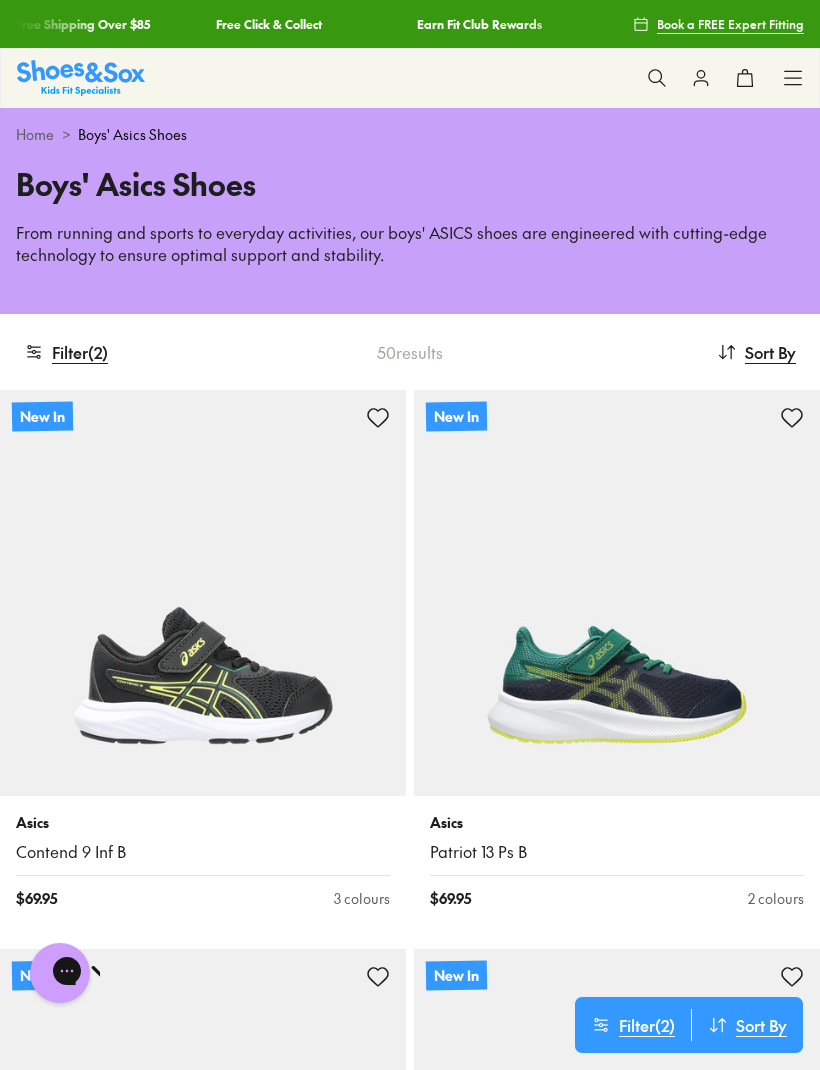 click at bounding box center [203, 593] 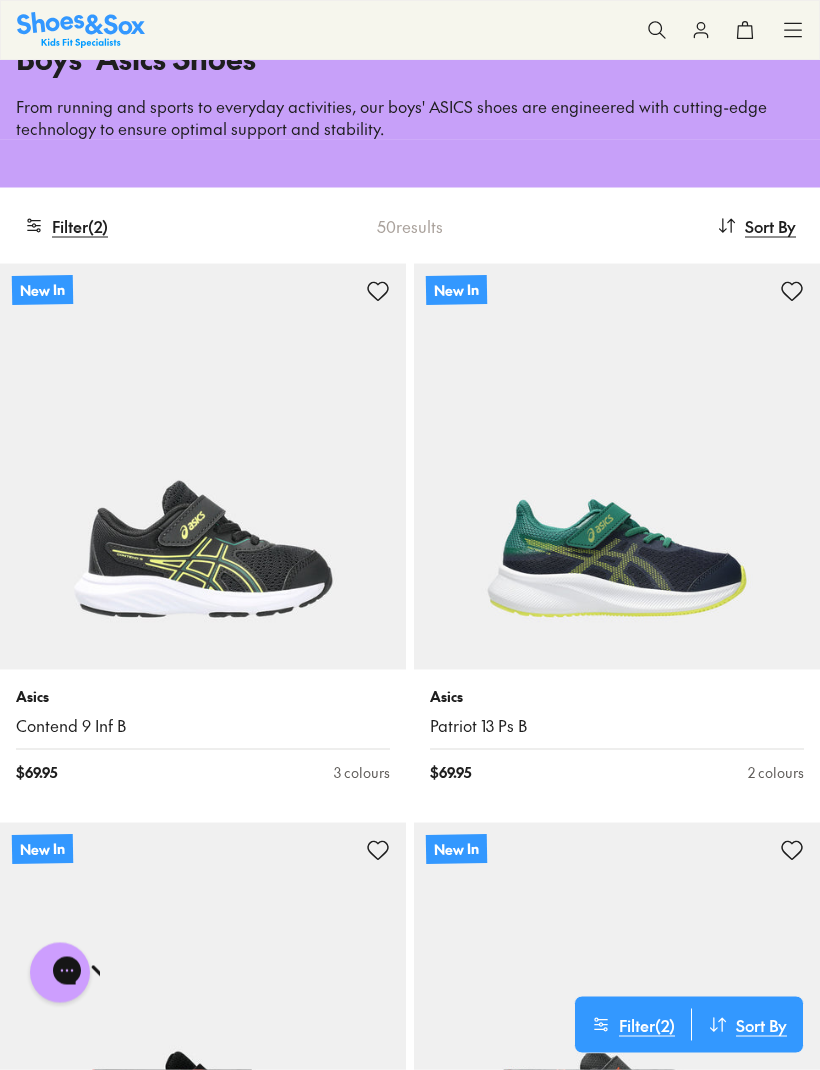 scroll, scrollTop: 117, scrollLeft: 0, axis: vertical 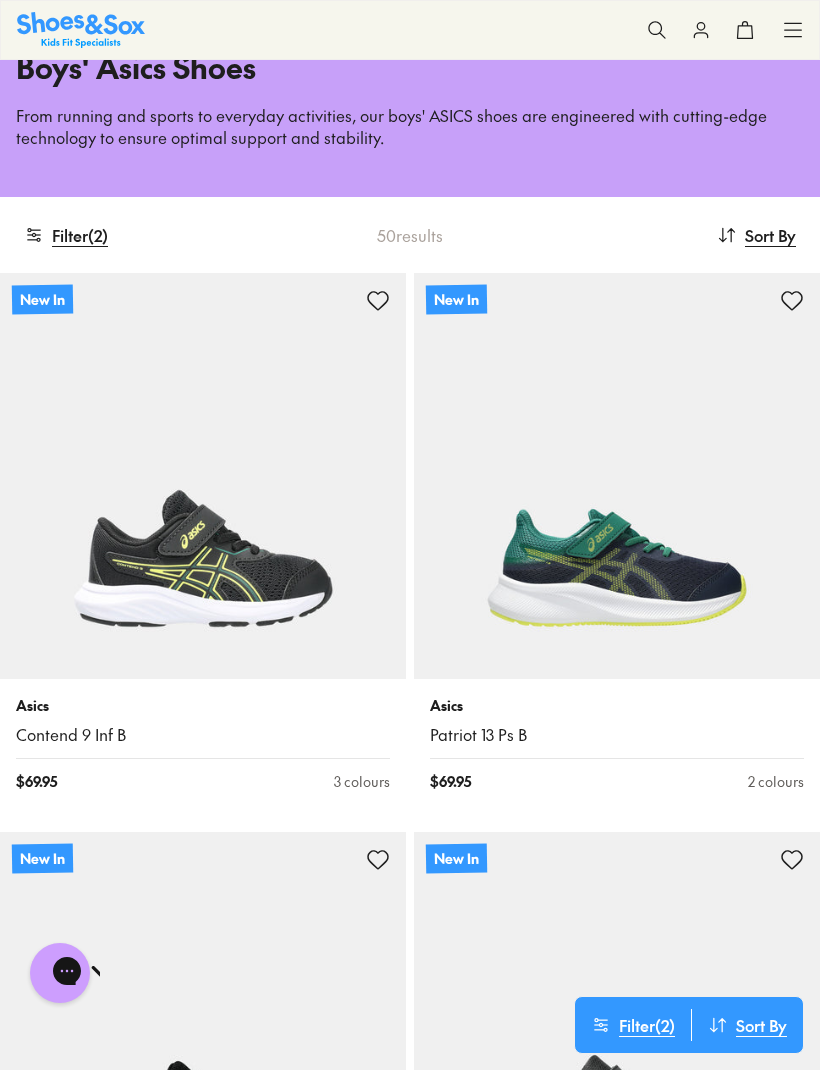 click at bounding box center [617, 476] 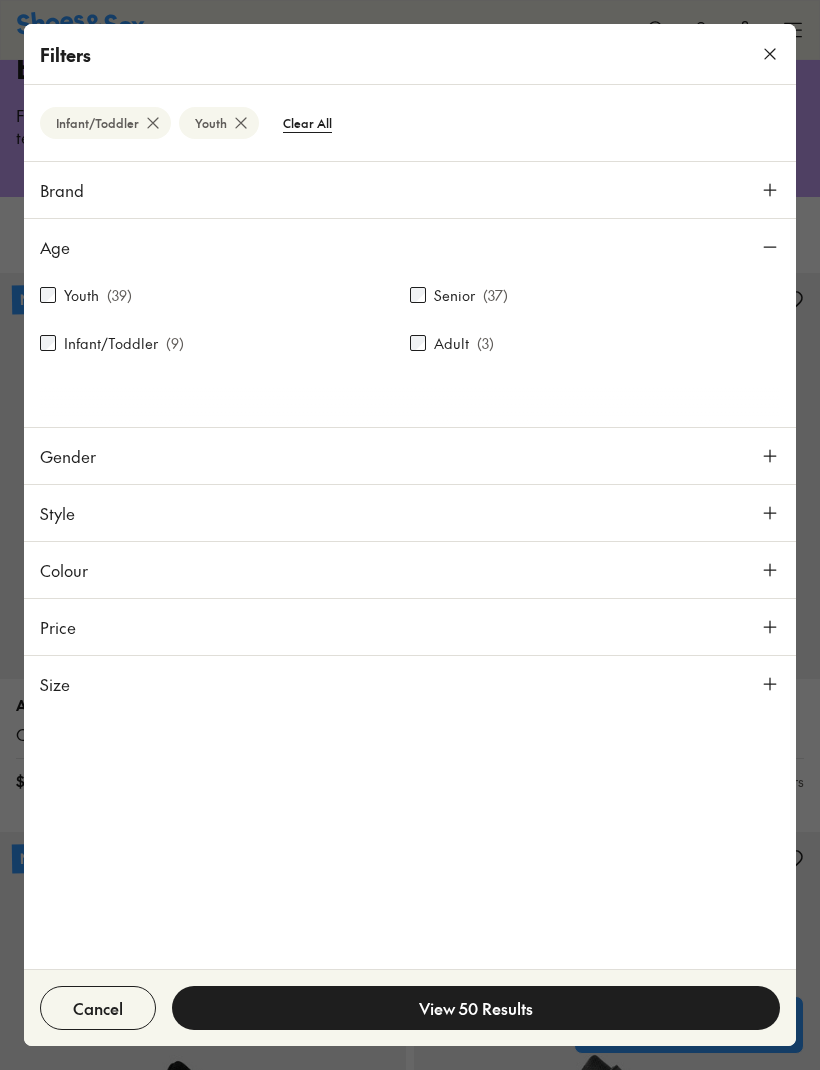 click on "Youth" at bounding box center (81, 295) 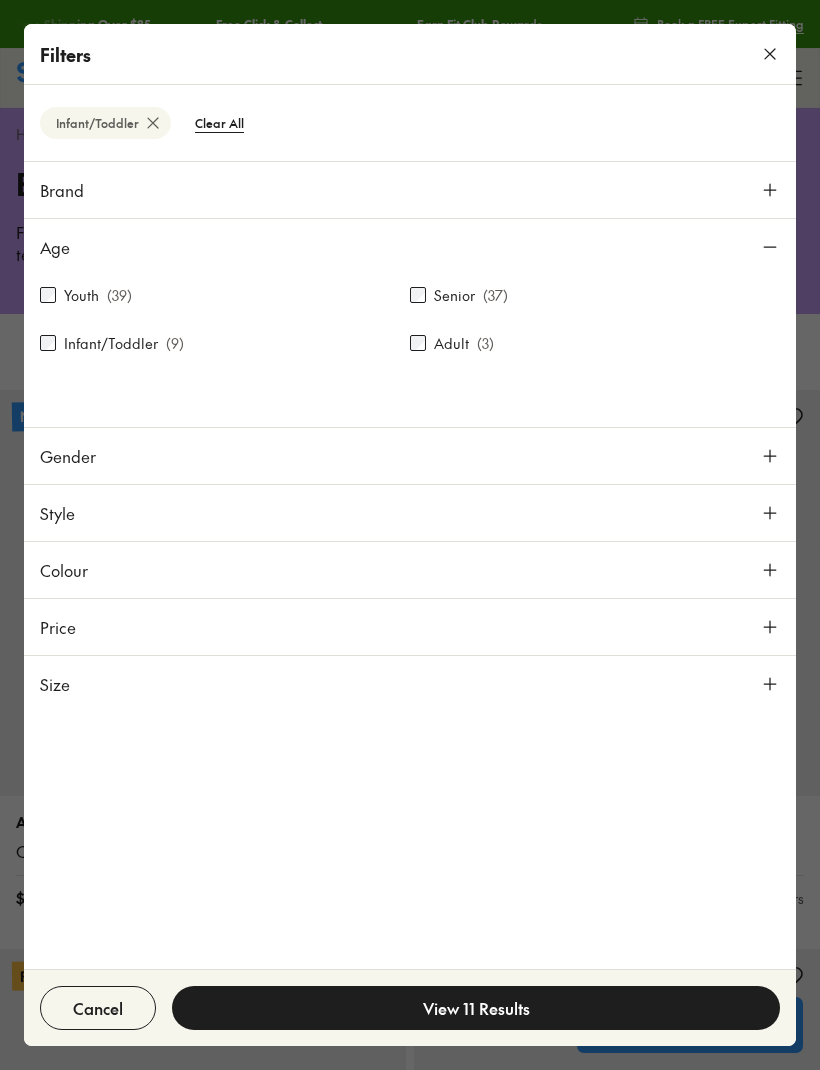 click on "View 11 Results" at bounding box center (476, 1008) 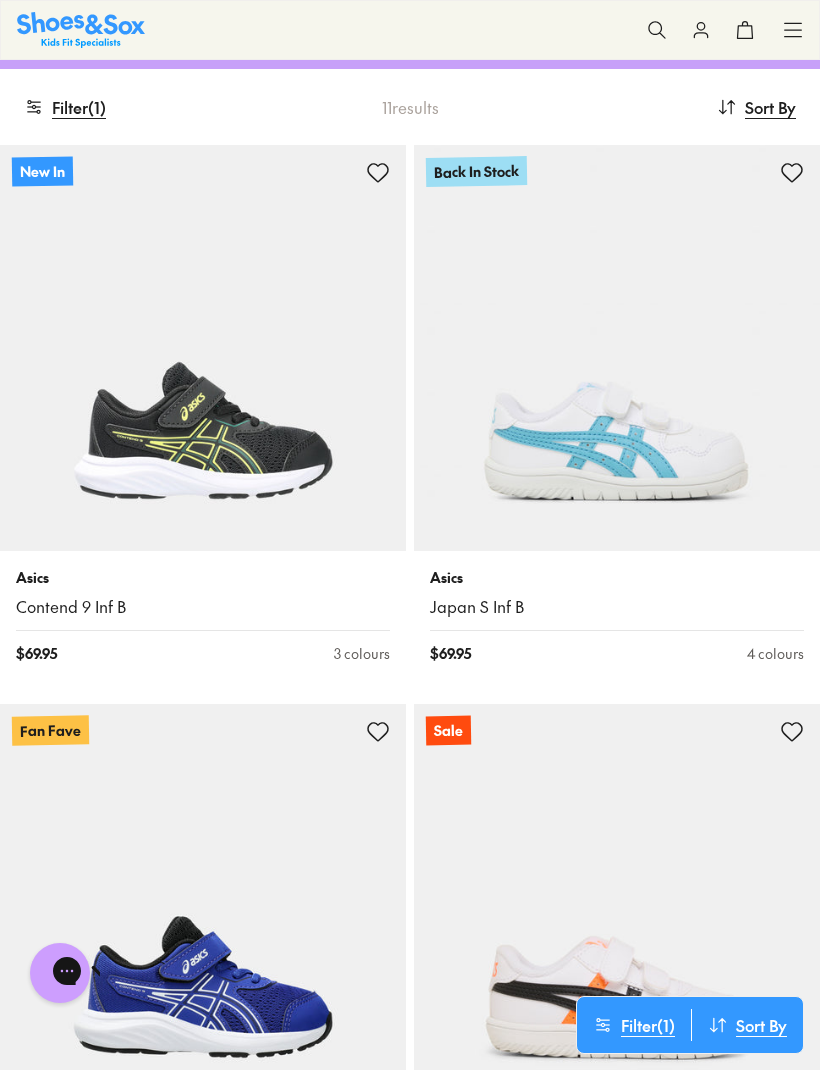scroll, scrollTop: 246, scrollLeft: 0, axis: vertical 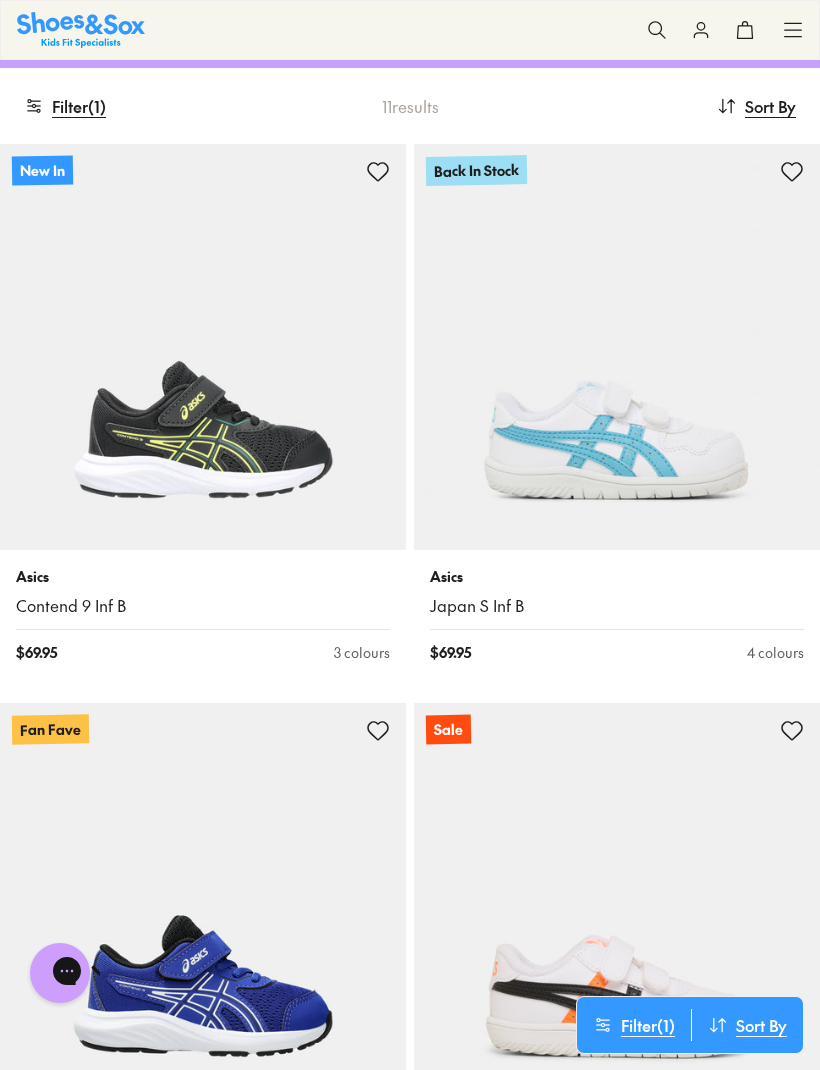 click at bounding box center (617, 906) 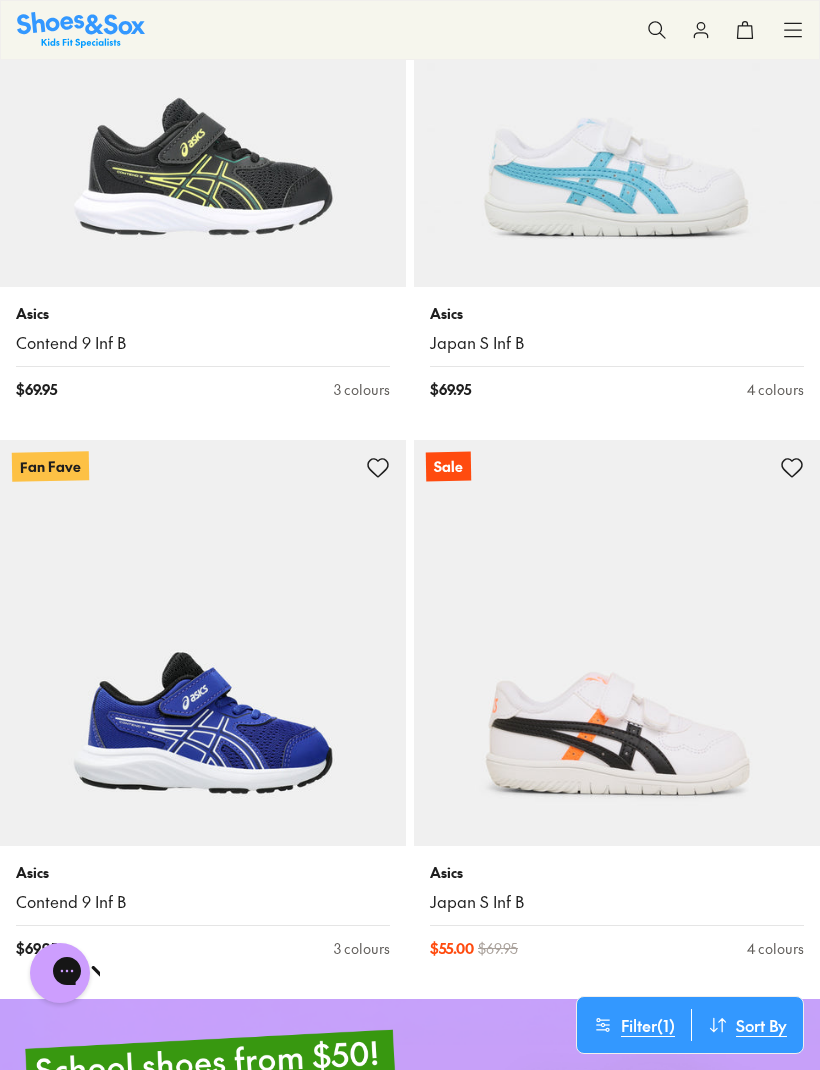 scroll, scrollTop: 507, scrollLeft: 0, axis: vertical 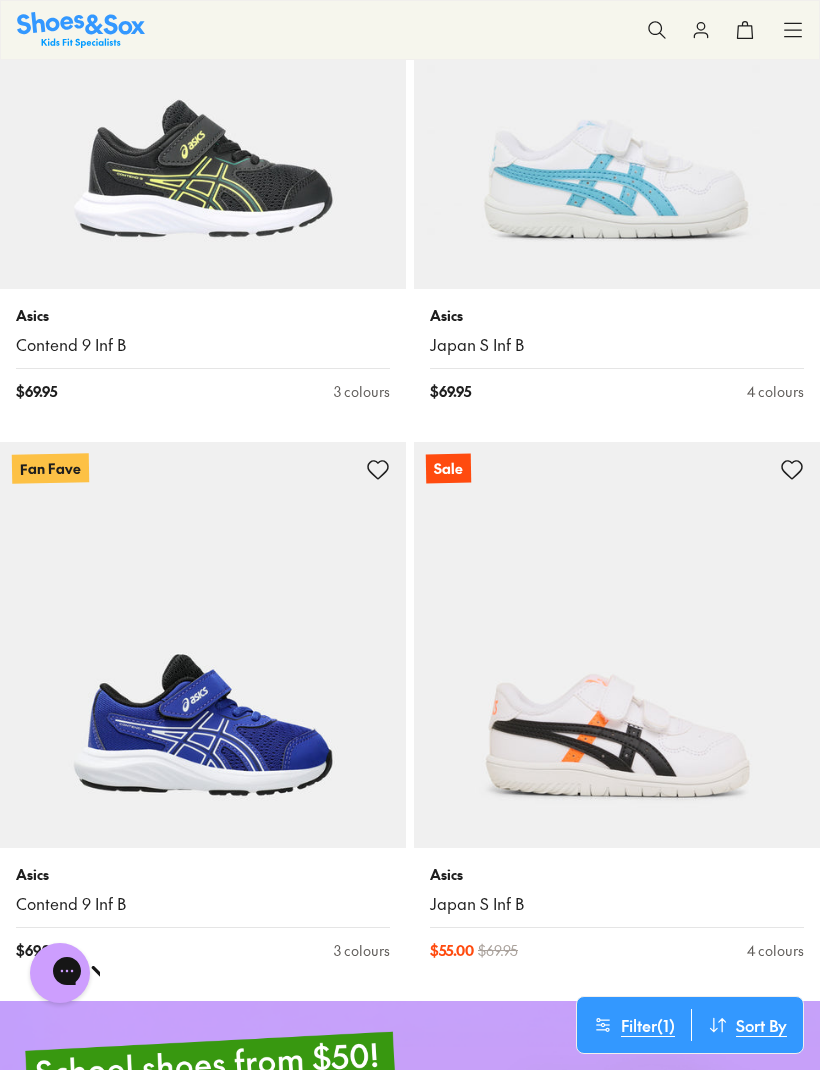 click at bounding box center (203, 645) 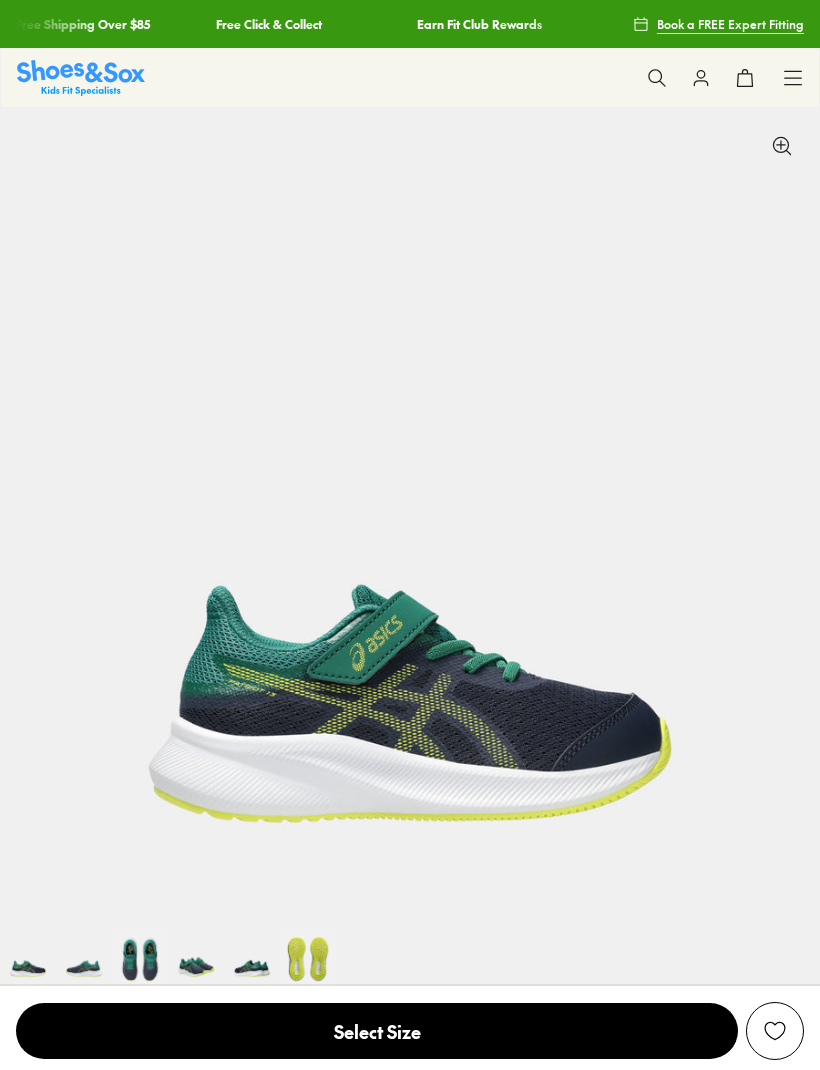 select on "*" 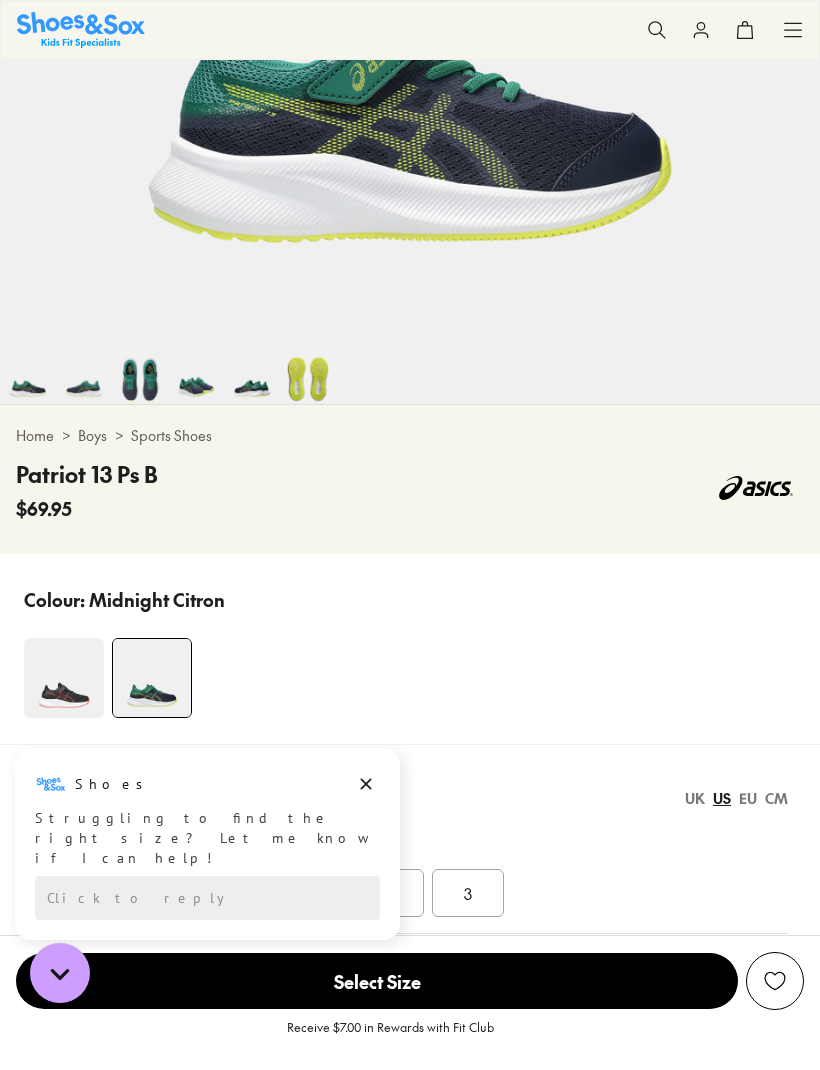scroll, scrollTop: 0, scrollLeft: 0, axis: both 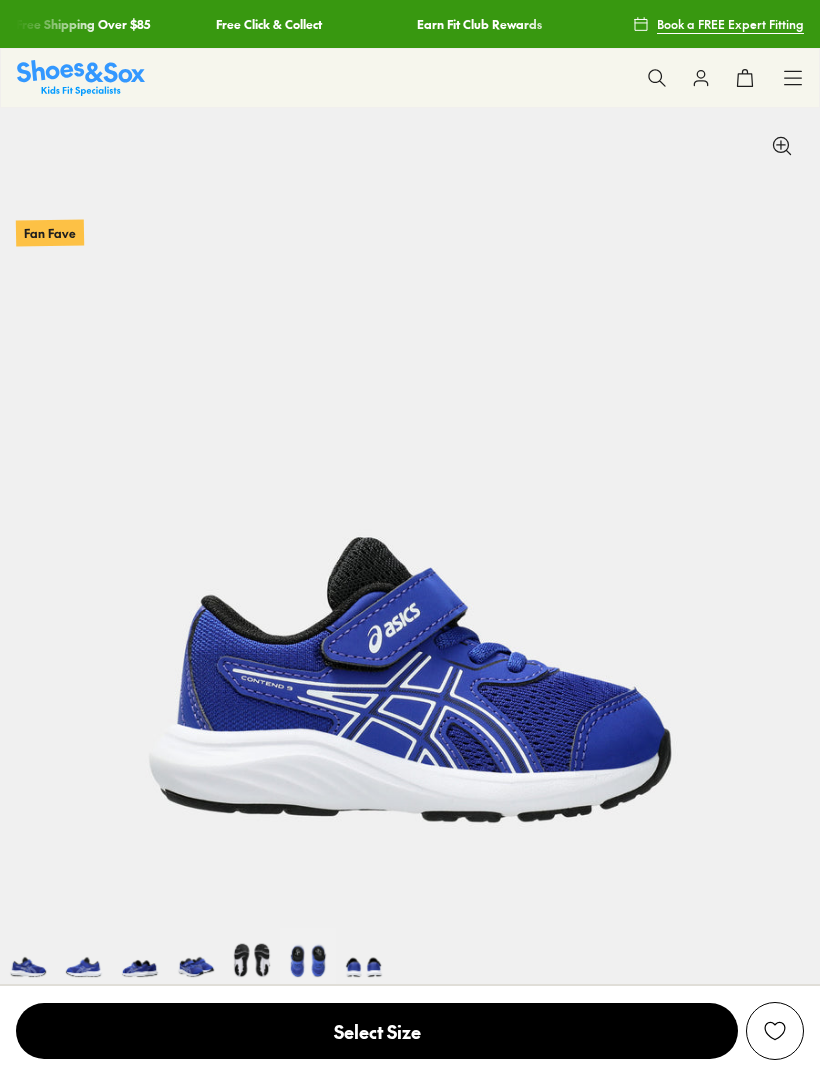 select on "*" 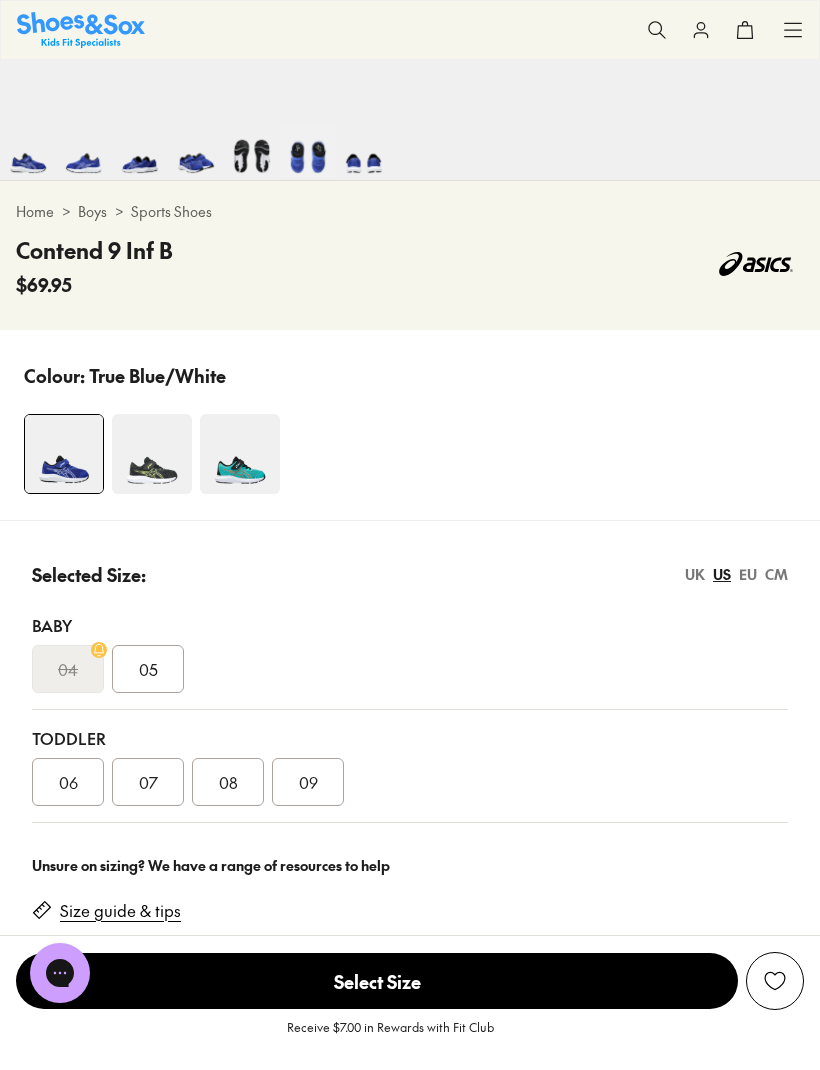 scroll, scrollTop: 0, scrollLeft: 0, axis: both 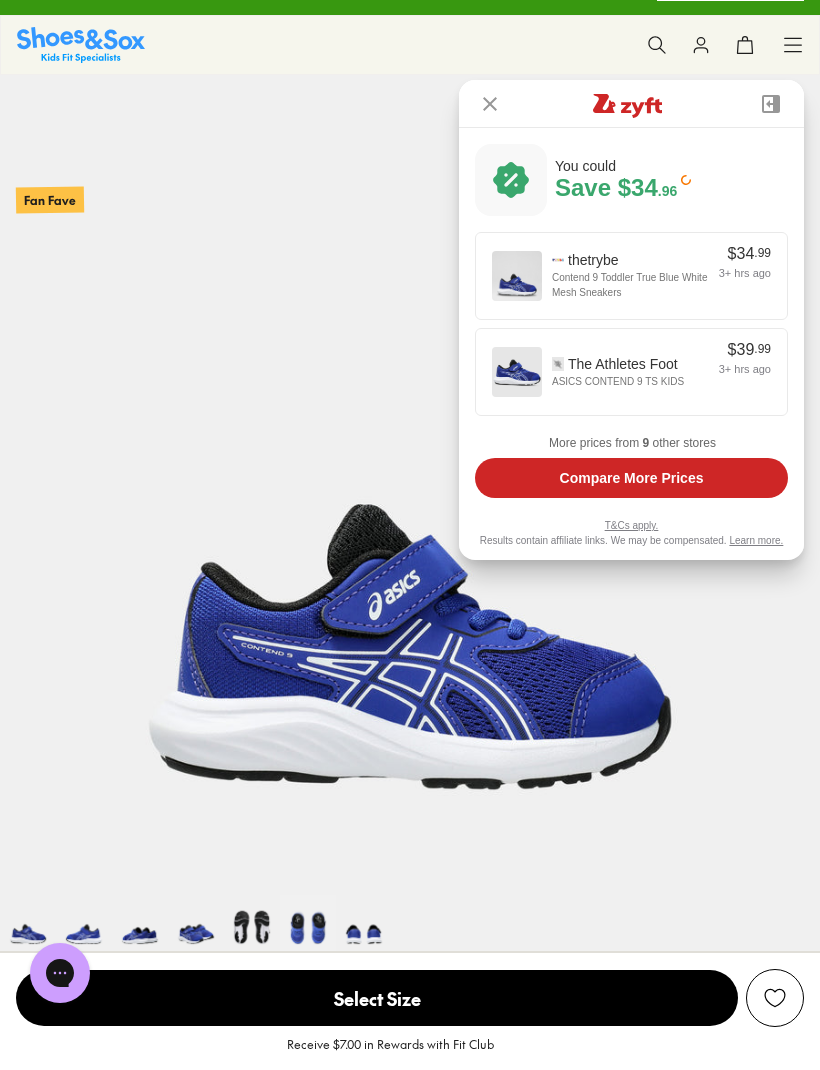 click at bounding box center (517, 372) 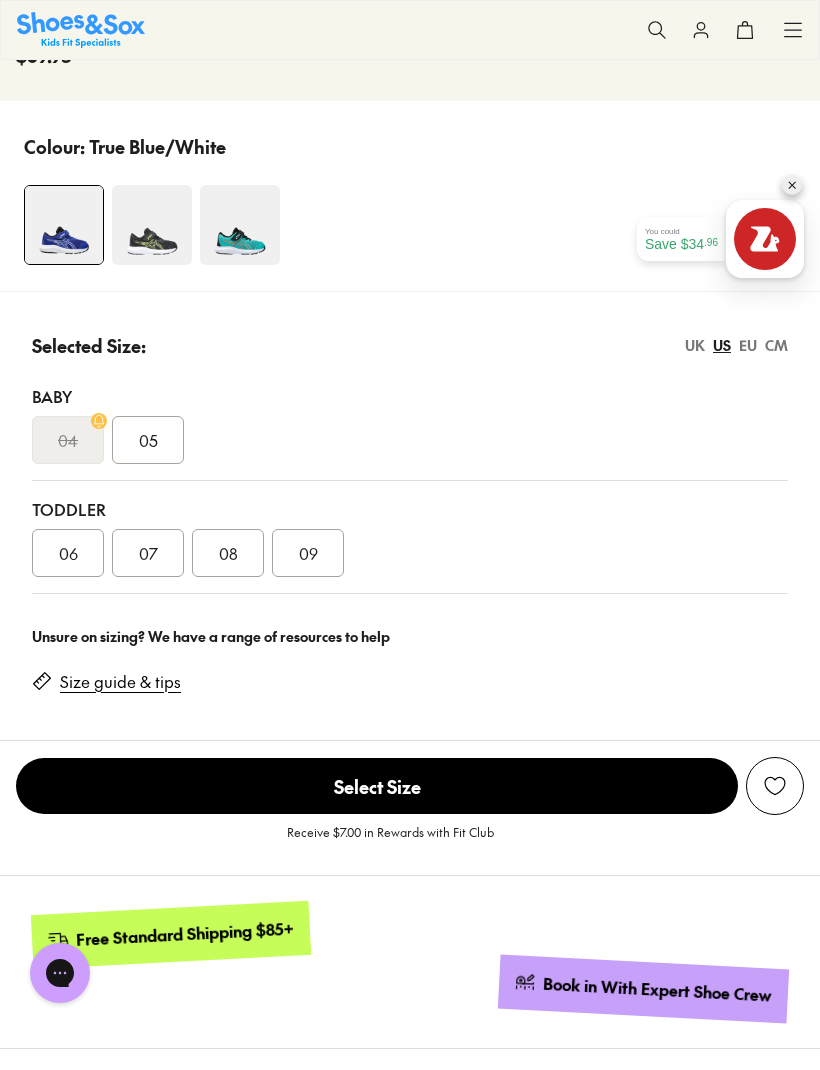 scroll, scrollTop: 1054, scrollLeft: 0, axis: vertical 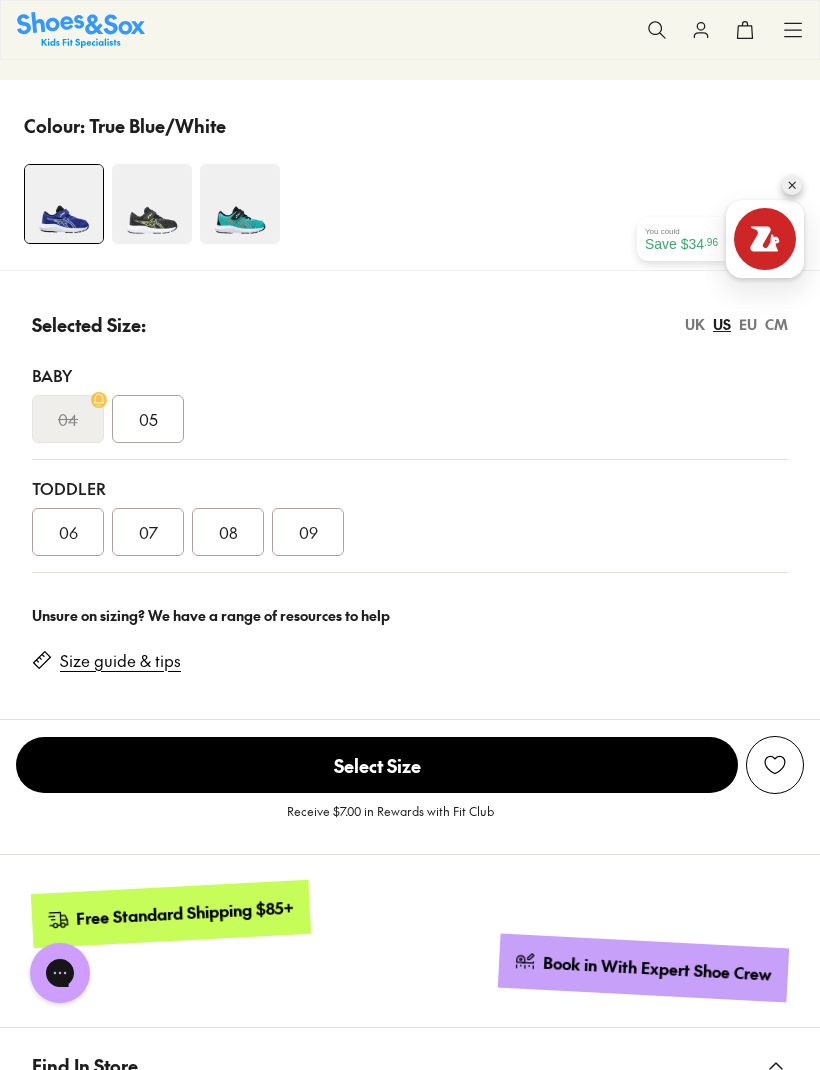 click on "08" at bounding box center [228, 532] 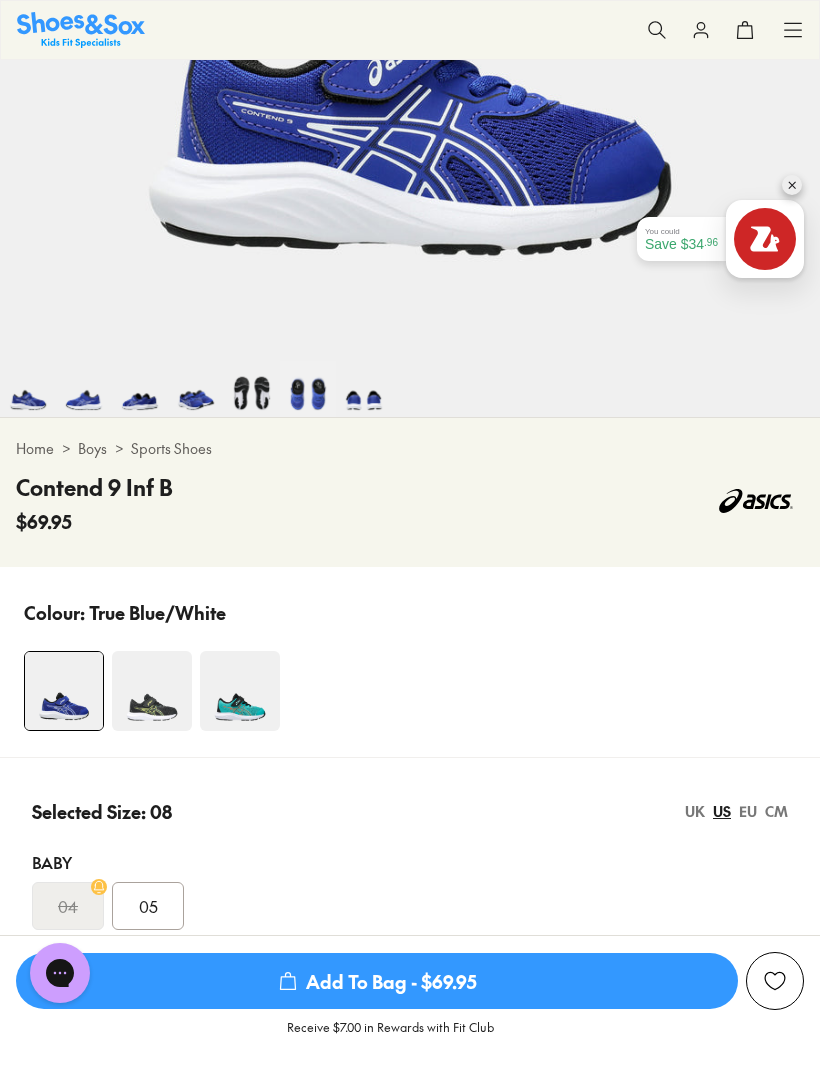 scroll, scrollTop: 587, scrollLeft: 0, axis: vertical 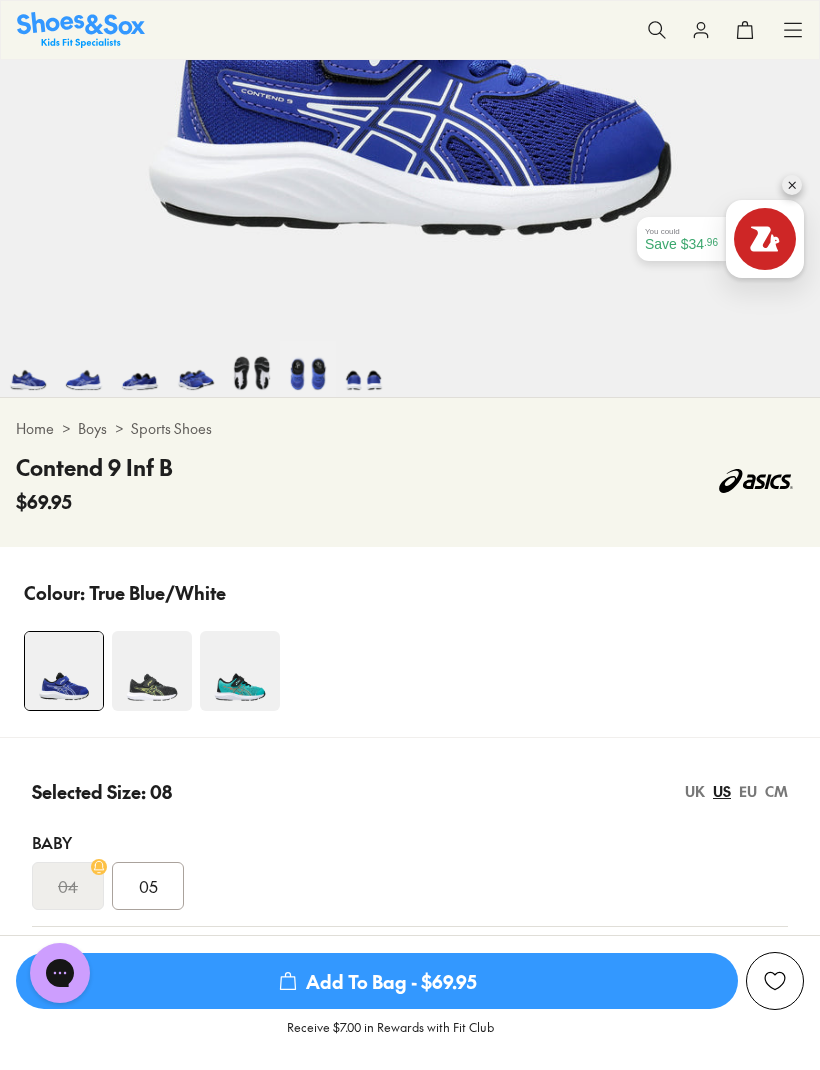click at bounding box center (152, 671) 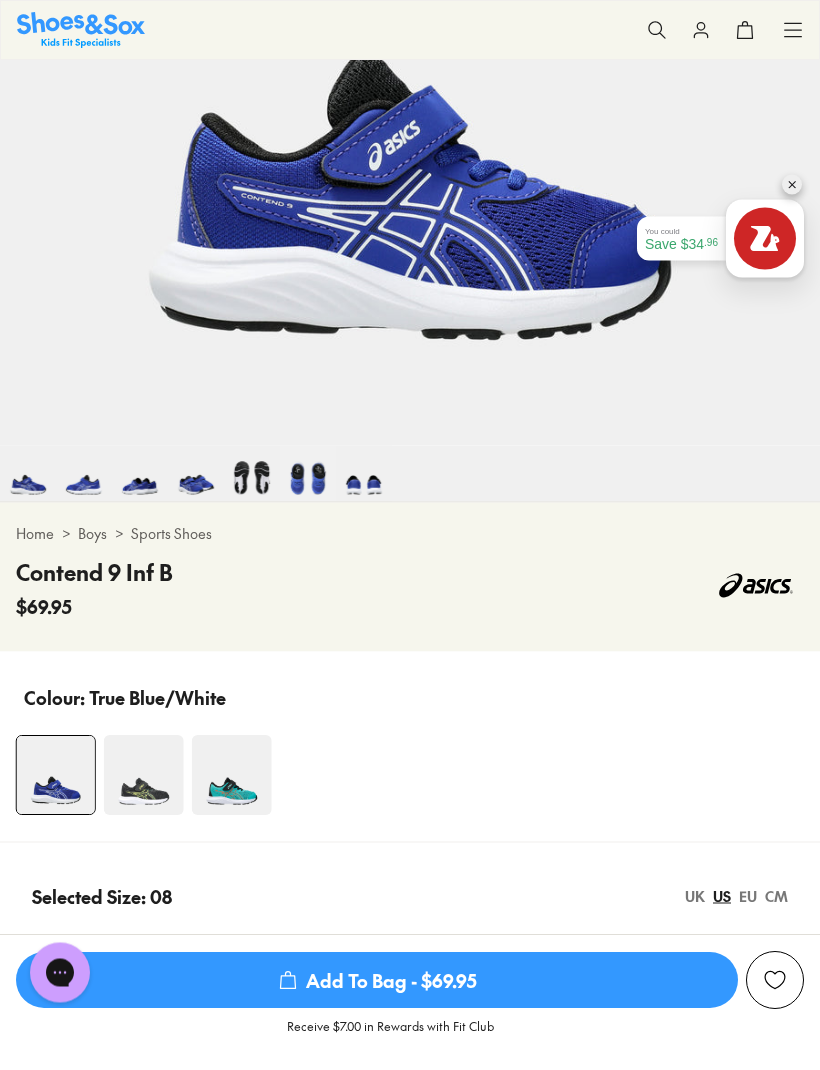 scroll, scrollTop: 328, scrollLeft: 0, axis: vertical 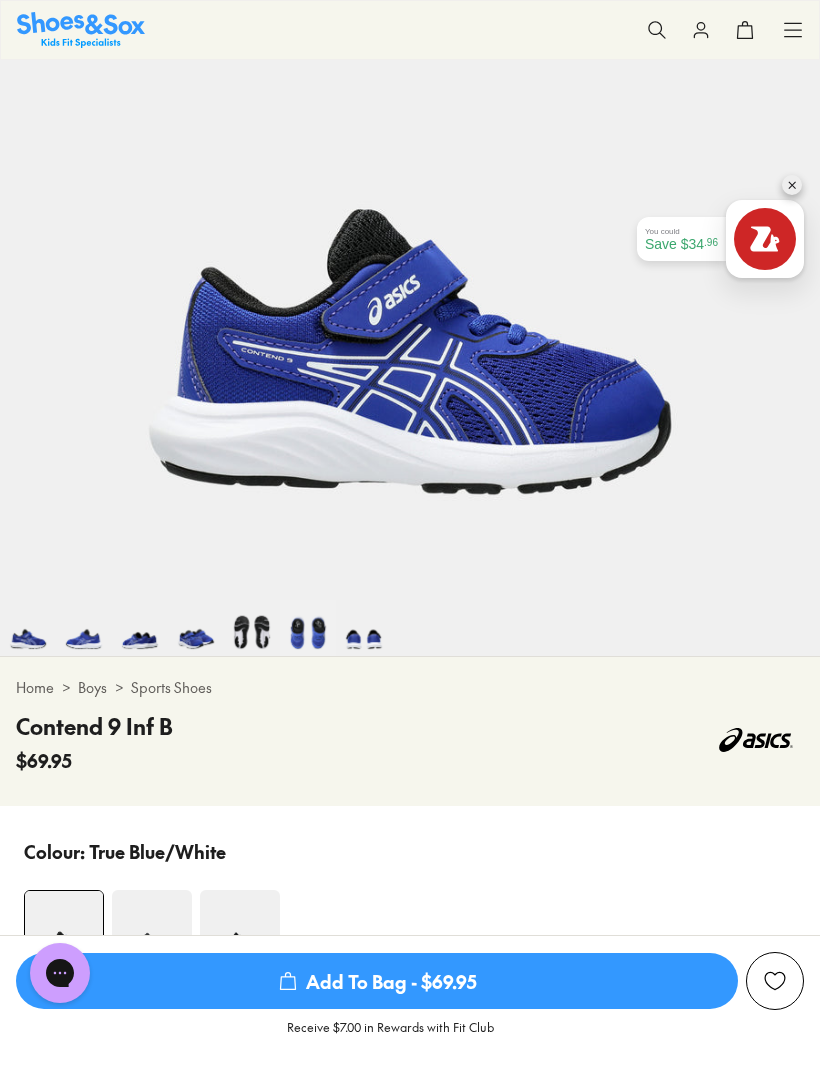 click on "$34 .96" at bounding box center [699, 244] 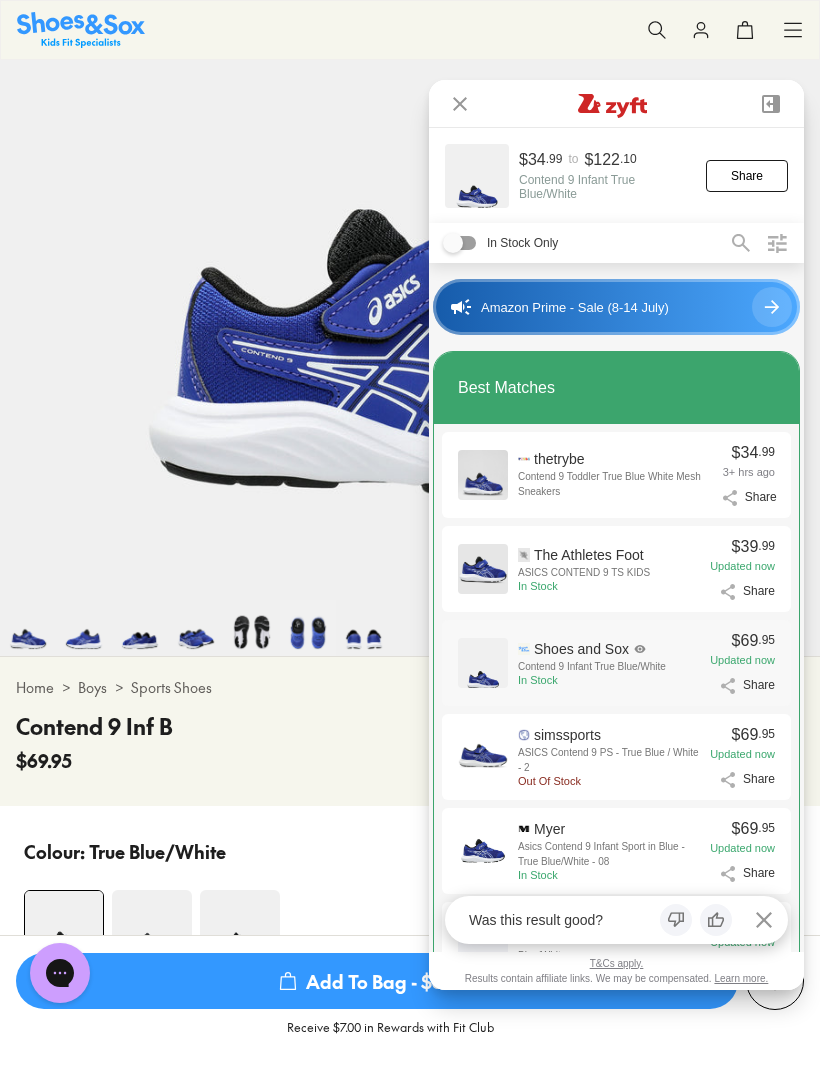 click on "In Stock Only" at bounding box center (500, 243) 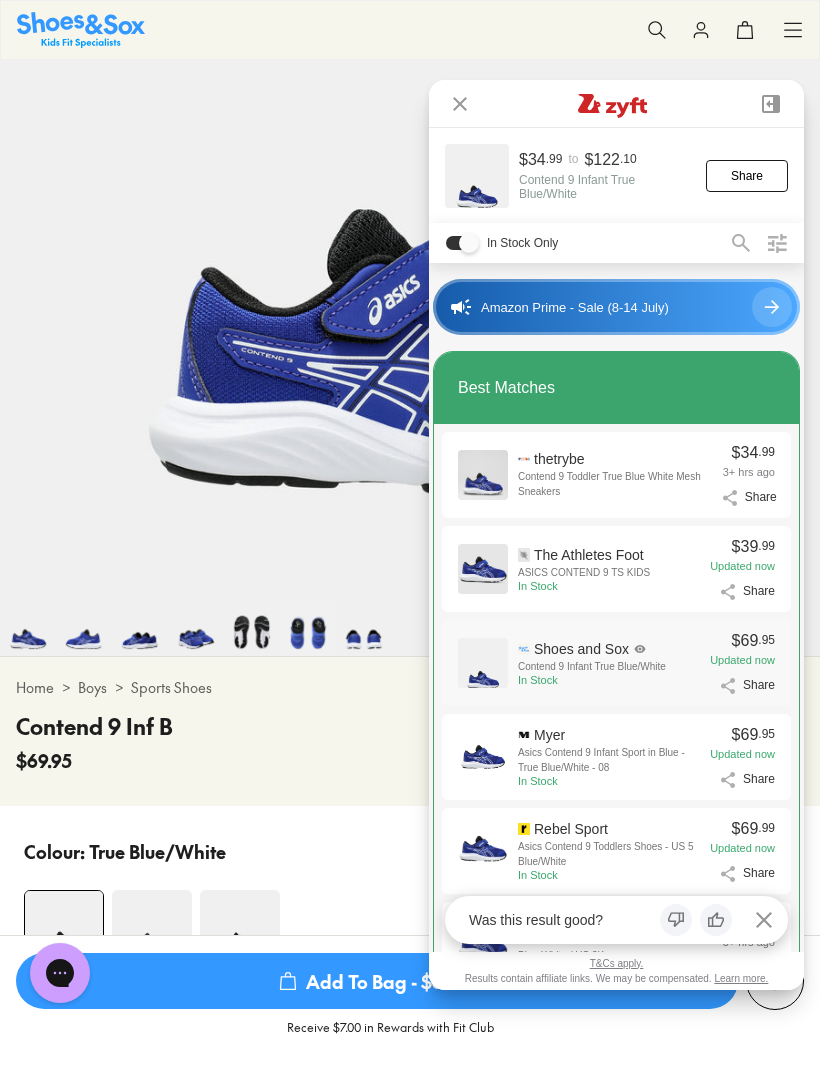 click at bounding box center [777, 243] 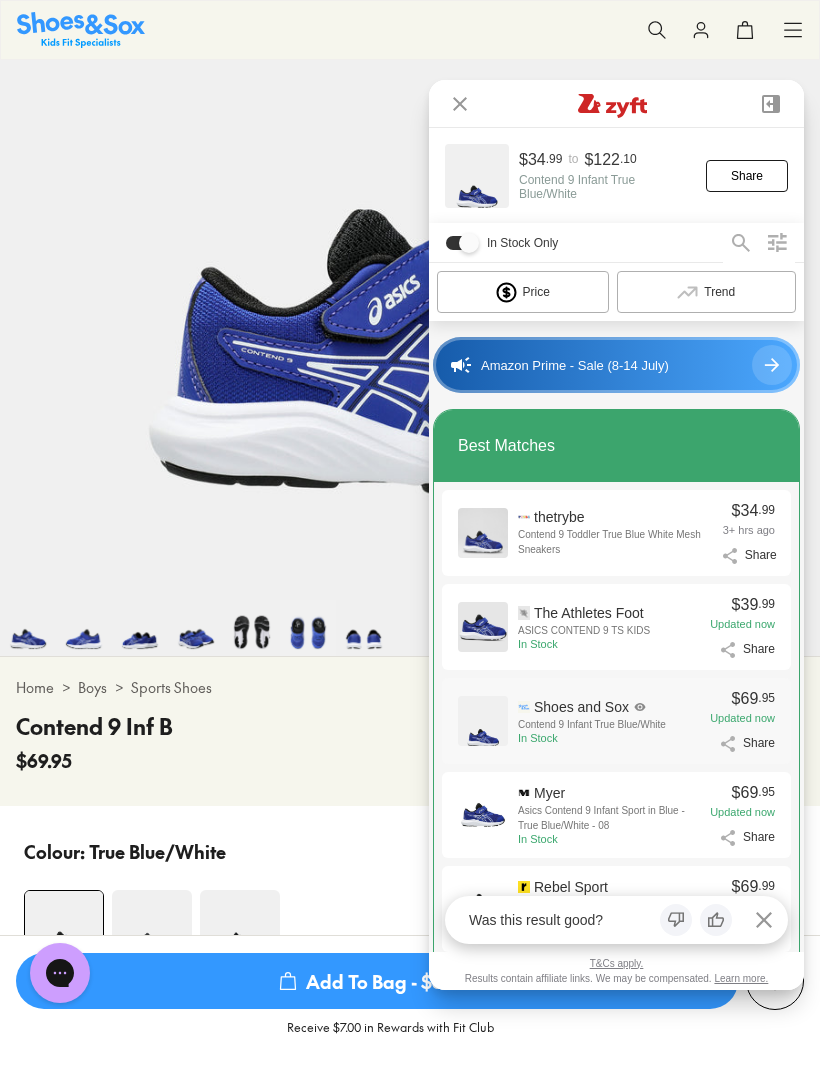 click on "Updated now" at bounding box center [742, 624] 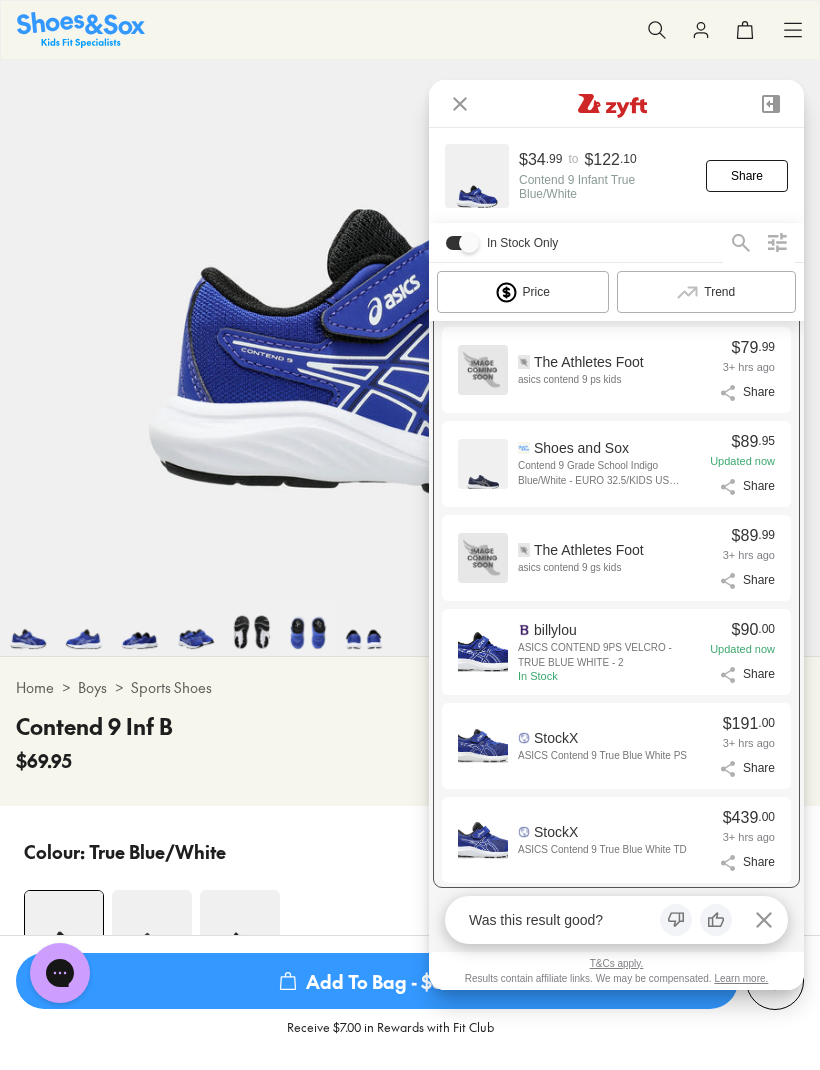scroll, scrollTop: 1851, scrollLeft: 0, axis: vertical 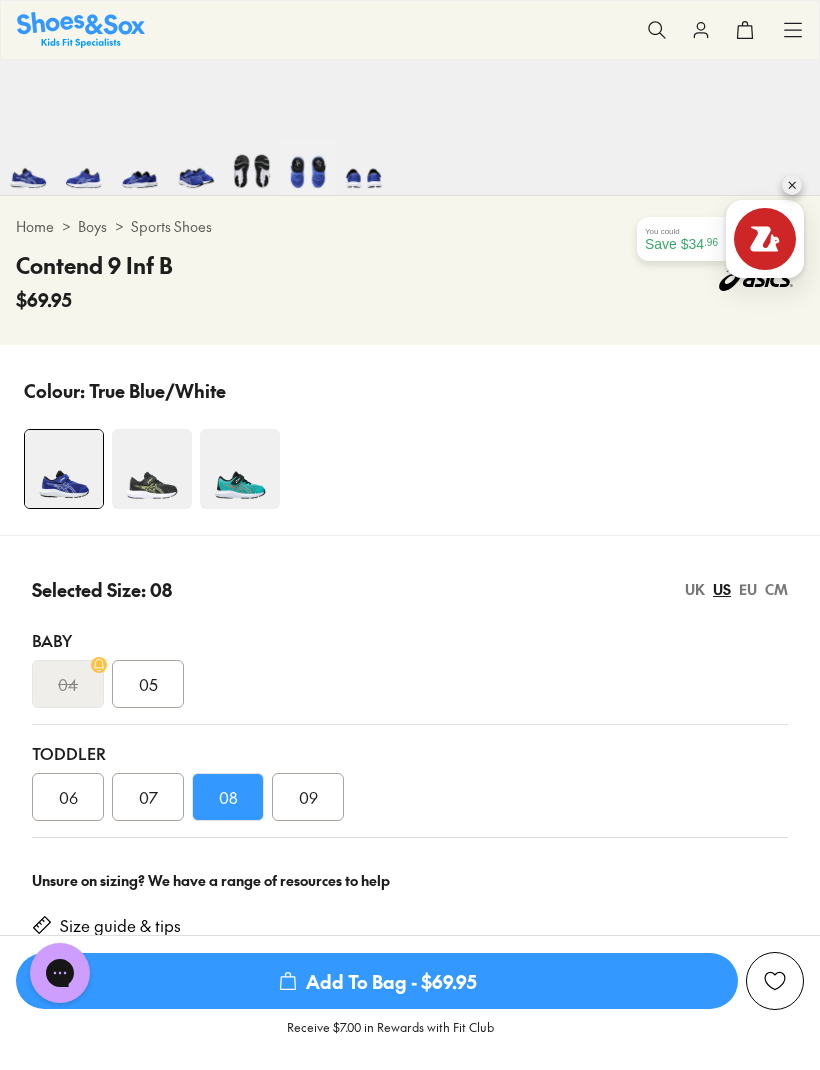 click at bounding box center [792, 185] 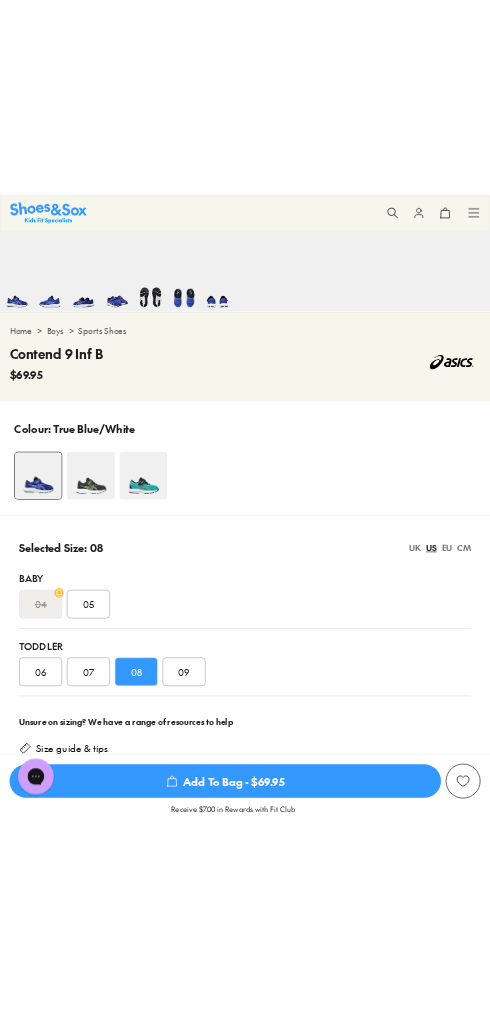 scroll, scrollTop: 843, scrollLeft: 0, axis: vertical 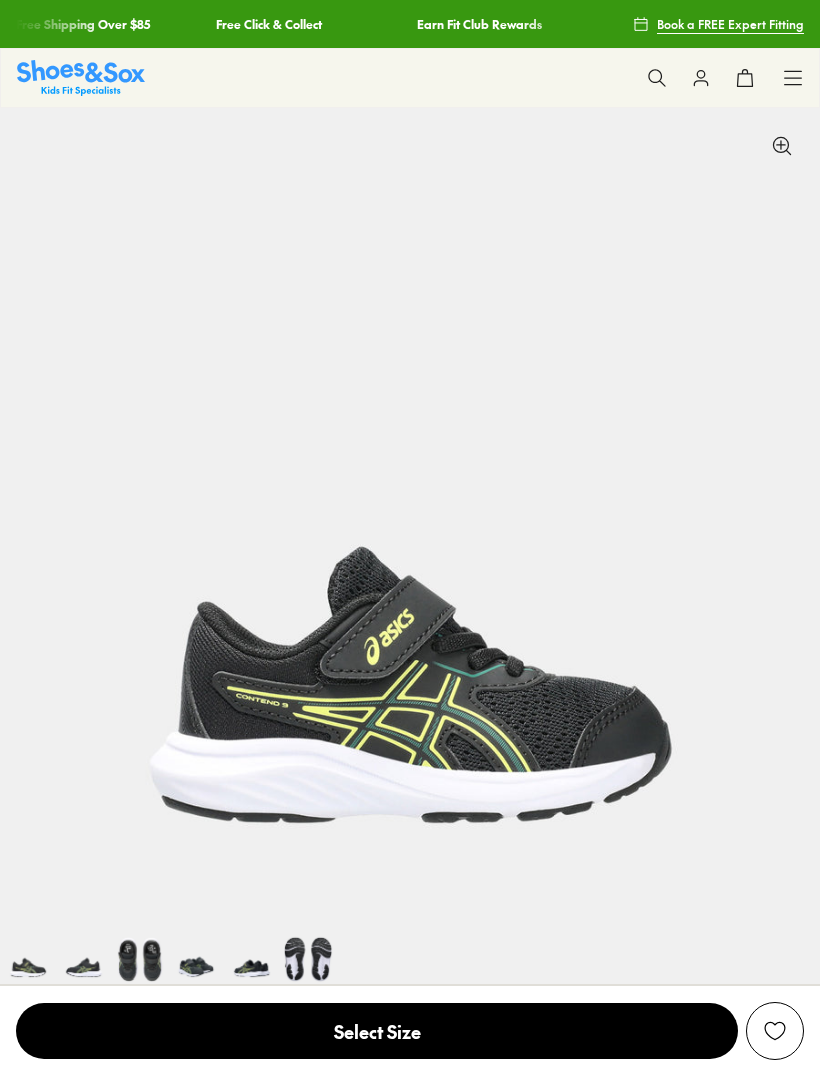 select on "*" 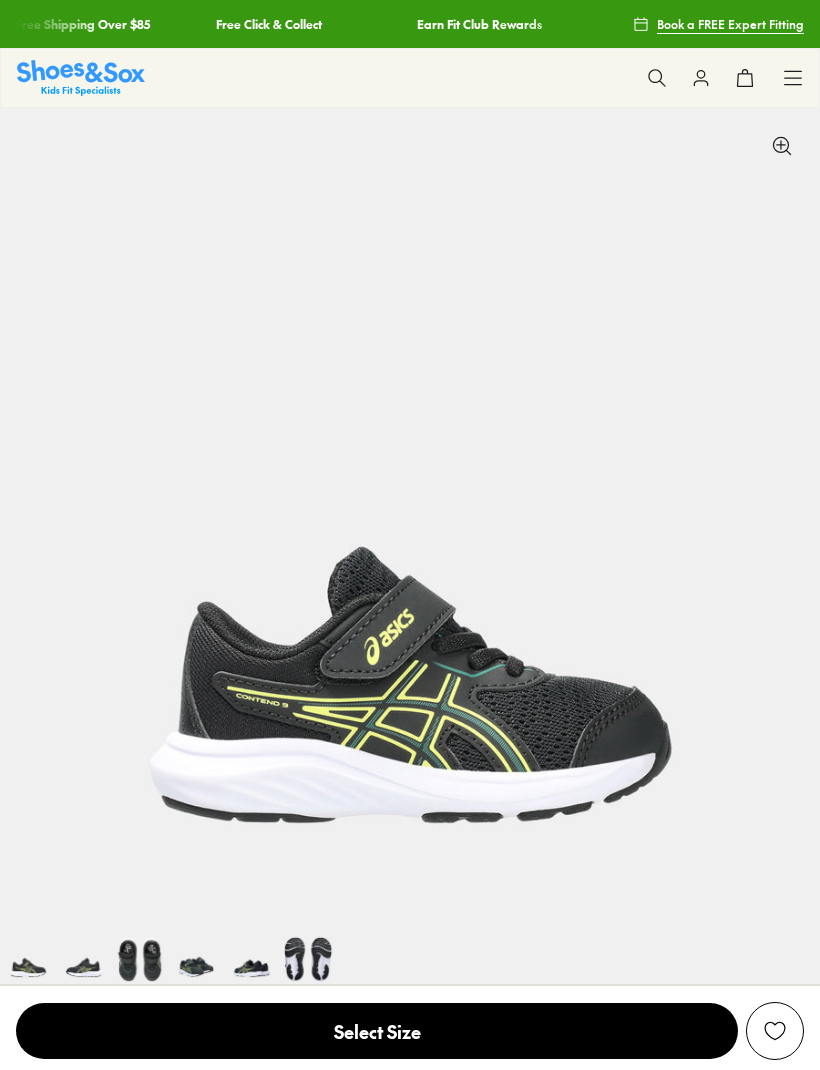 scroll, scrollTop: 0, scrollLeft: 0, axis: both 